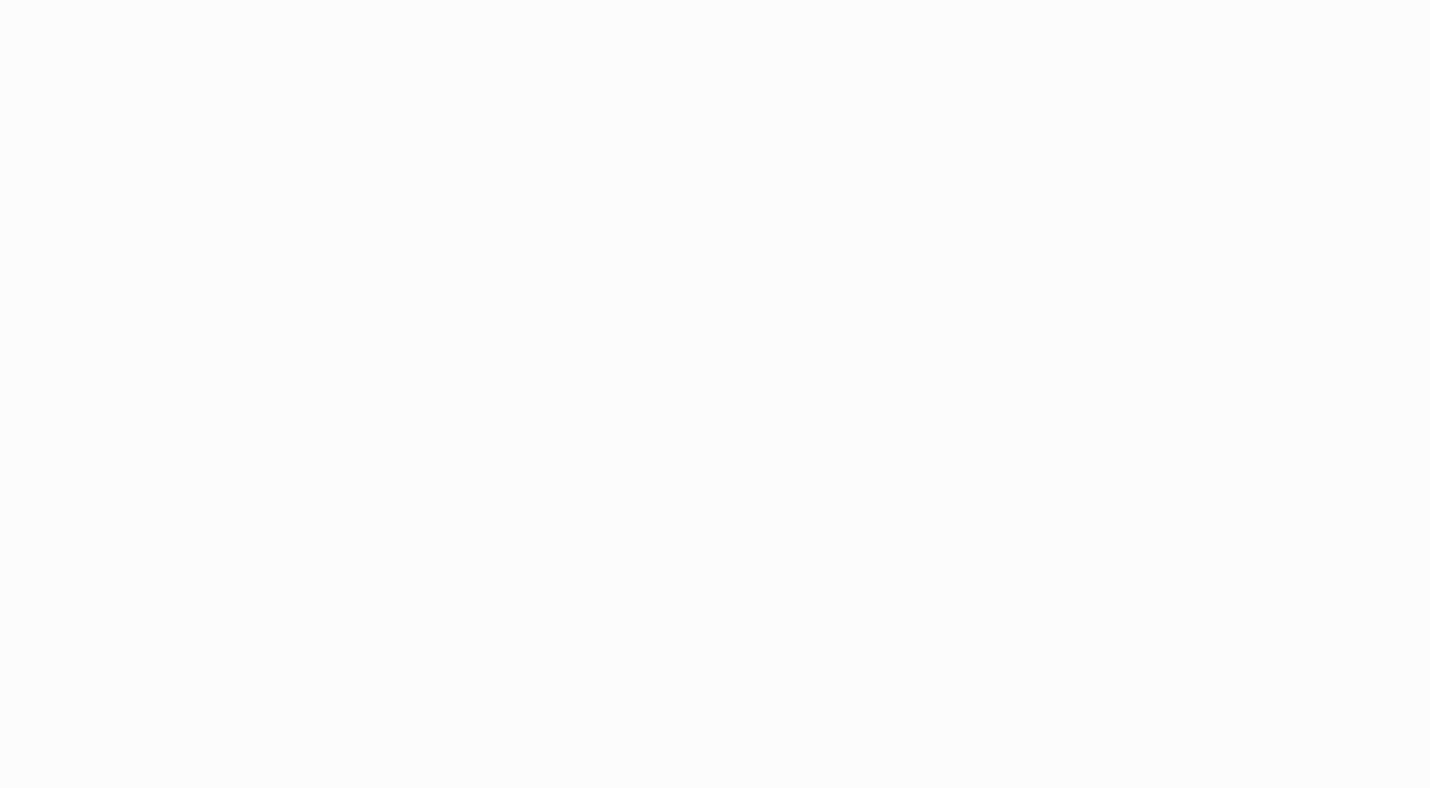 scroll, scrollTop: 0, scrollLeft: 0, axis: both 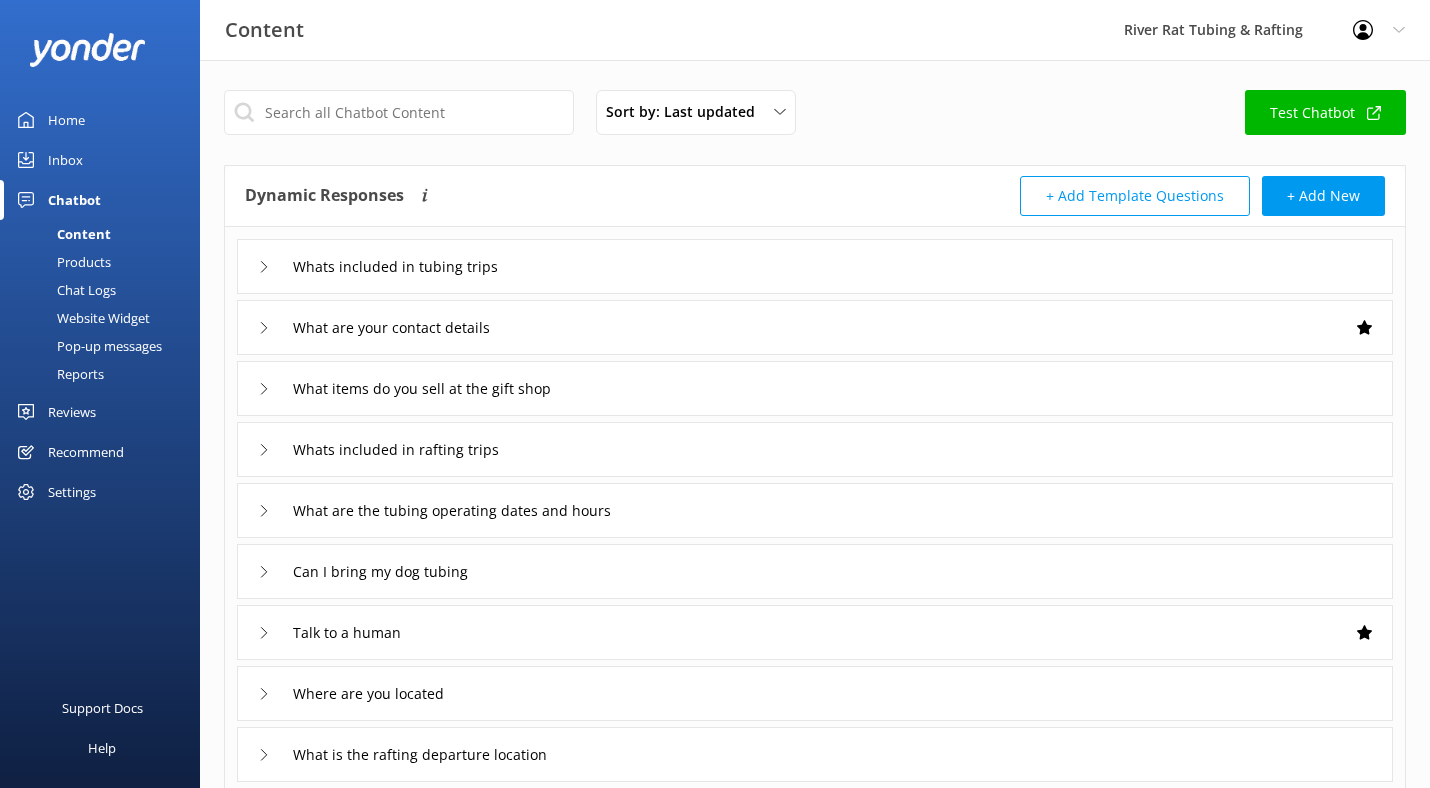 click on "Inbox" at bounding box center (65, 160) 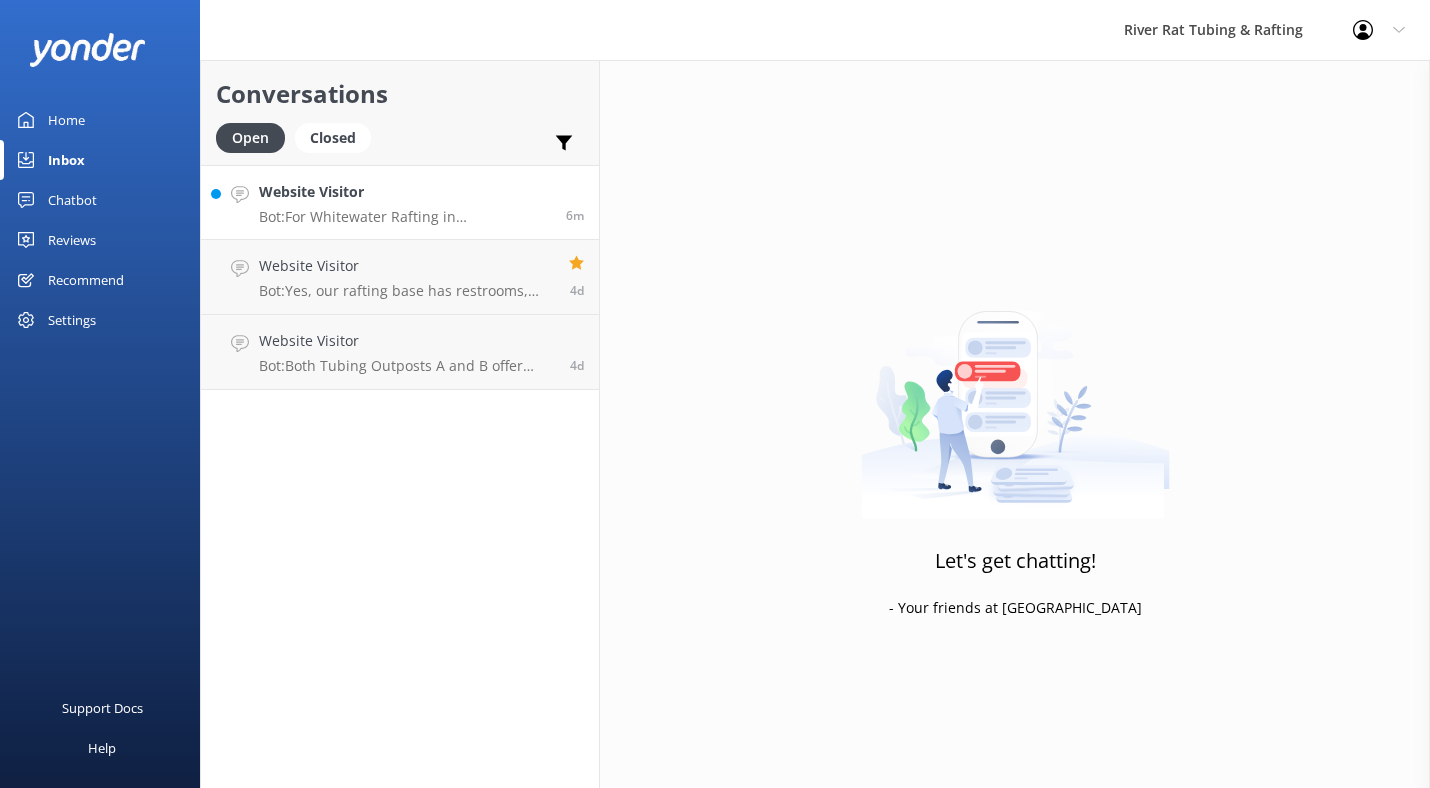 click on "Website Visitor" at bounding box center (405, 192) 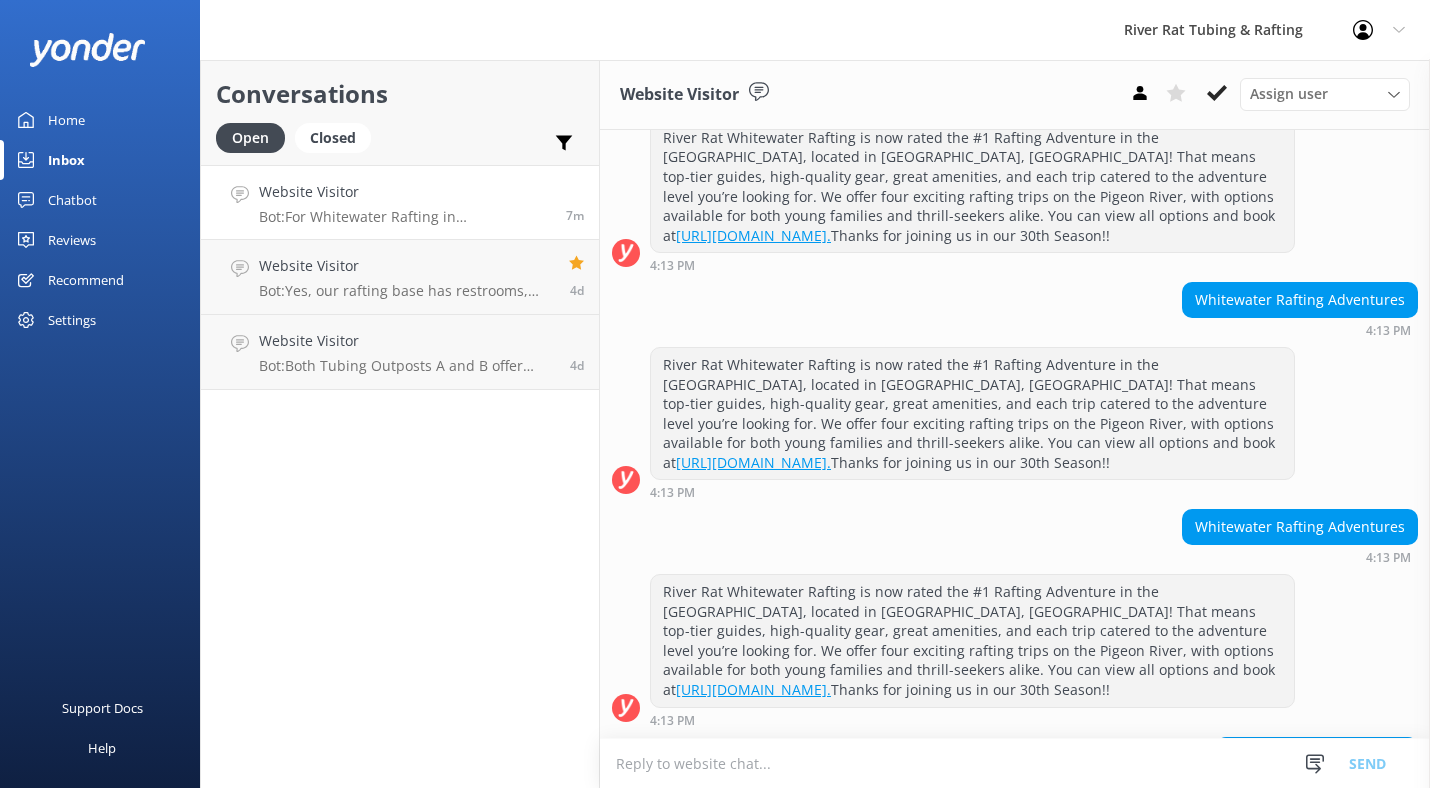 scroll, scrollTop: 441, scrollLeft: 0, axis: vertical 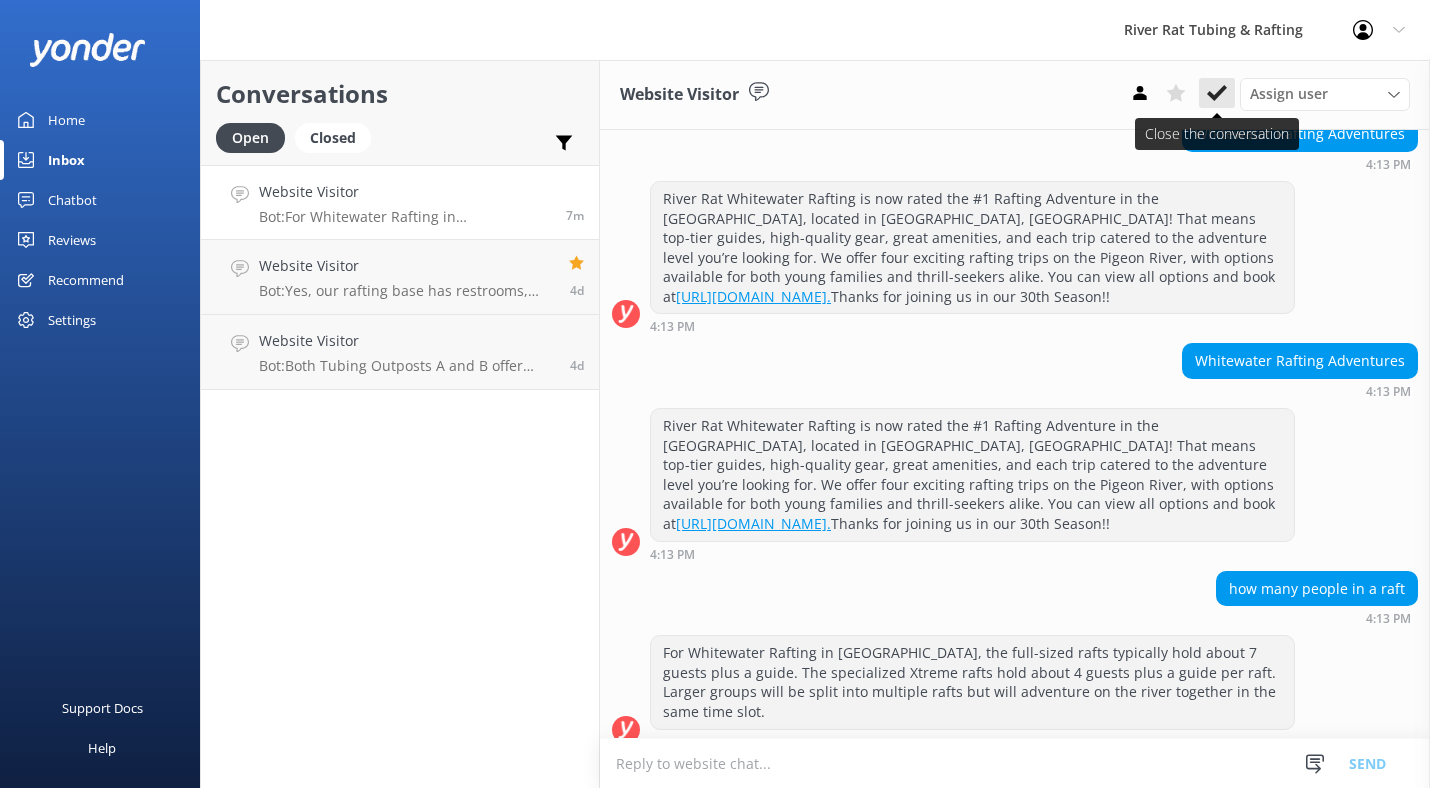 click at bounding box center (1217, 93) 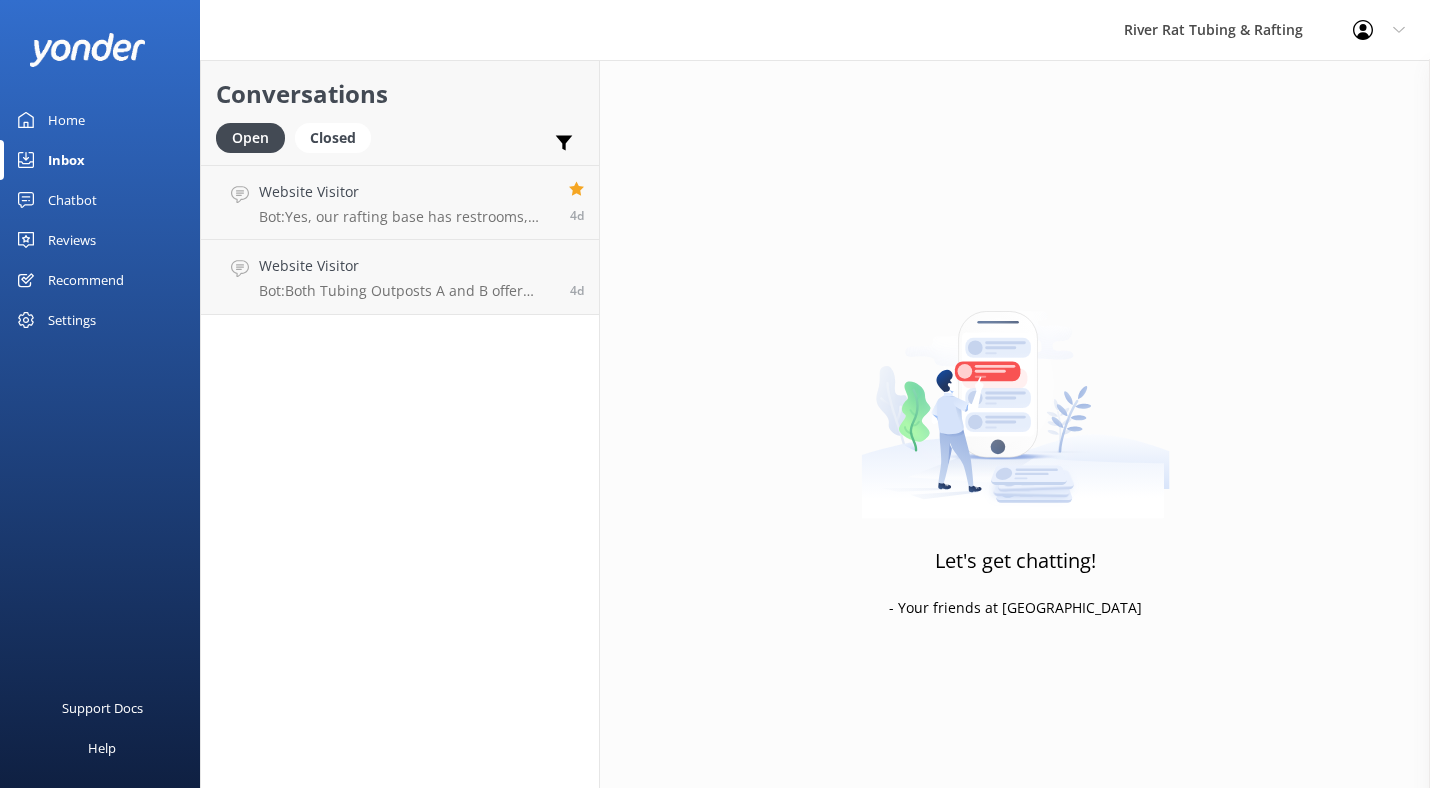 click on "Home" at bounding box center [66, 120] 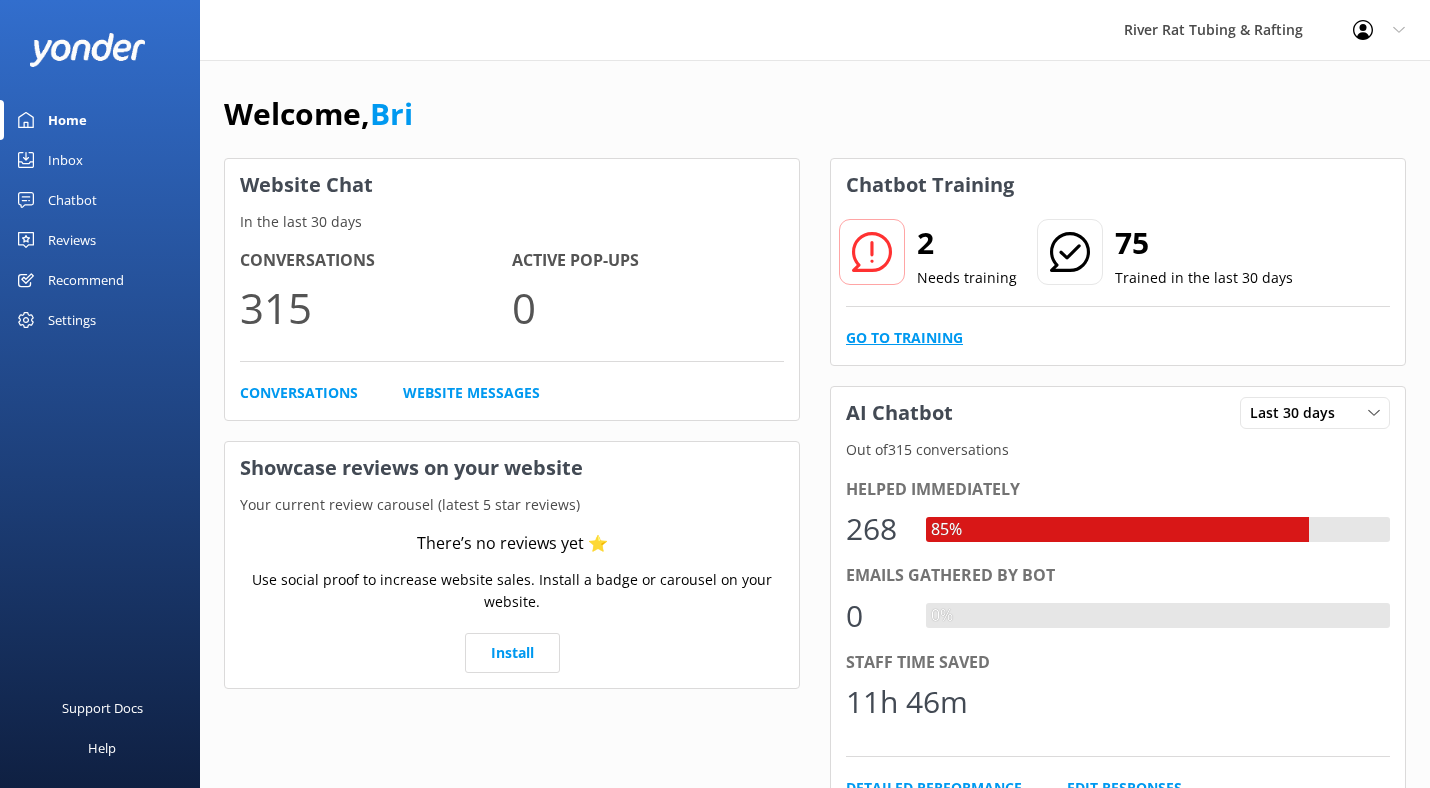 click on "Go to Training" at bounding box center [904, 338] 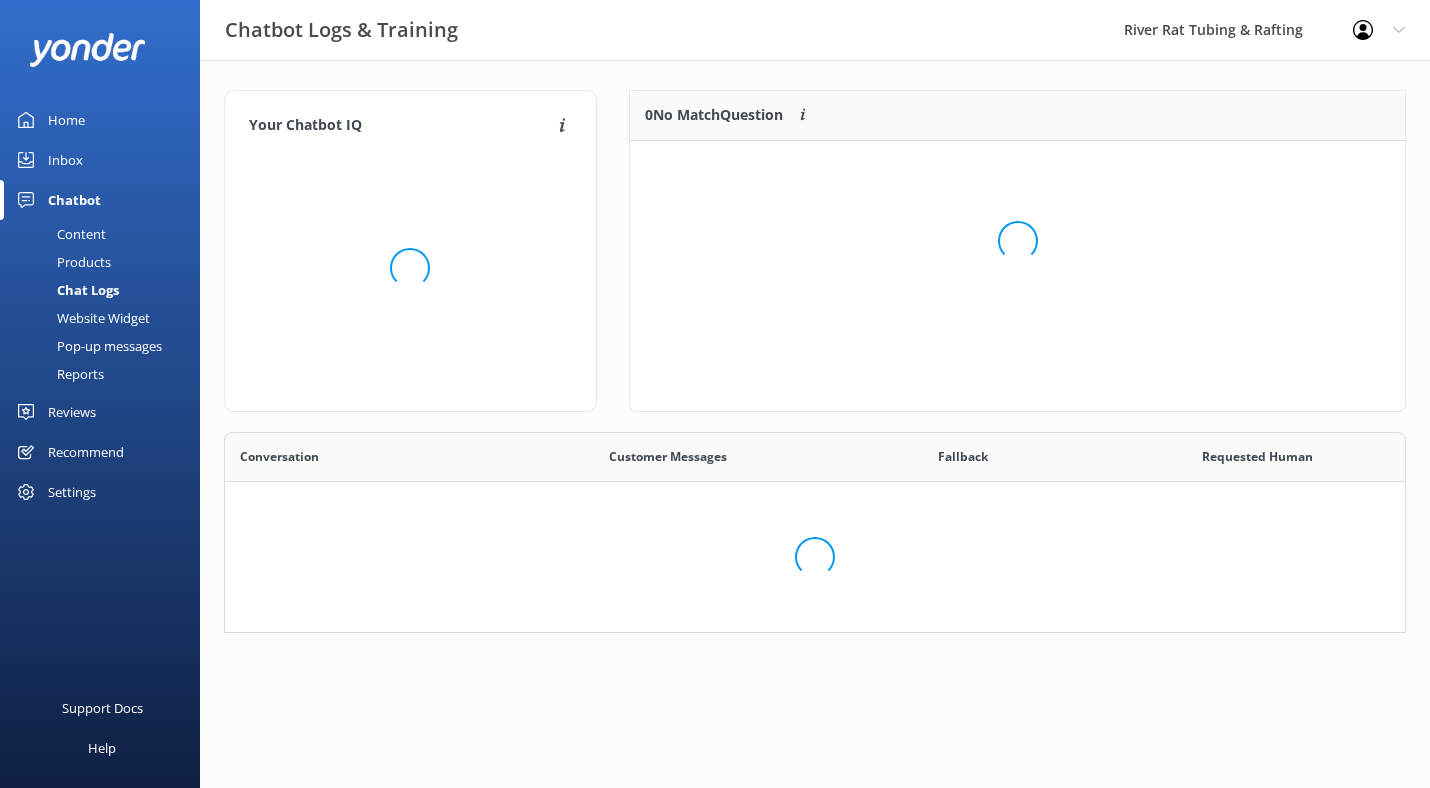 scroll, scrollTop: 1, scrollLeft: 0, axis: vertical 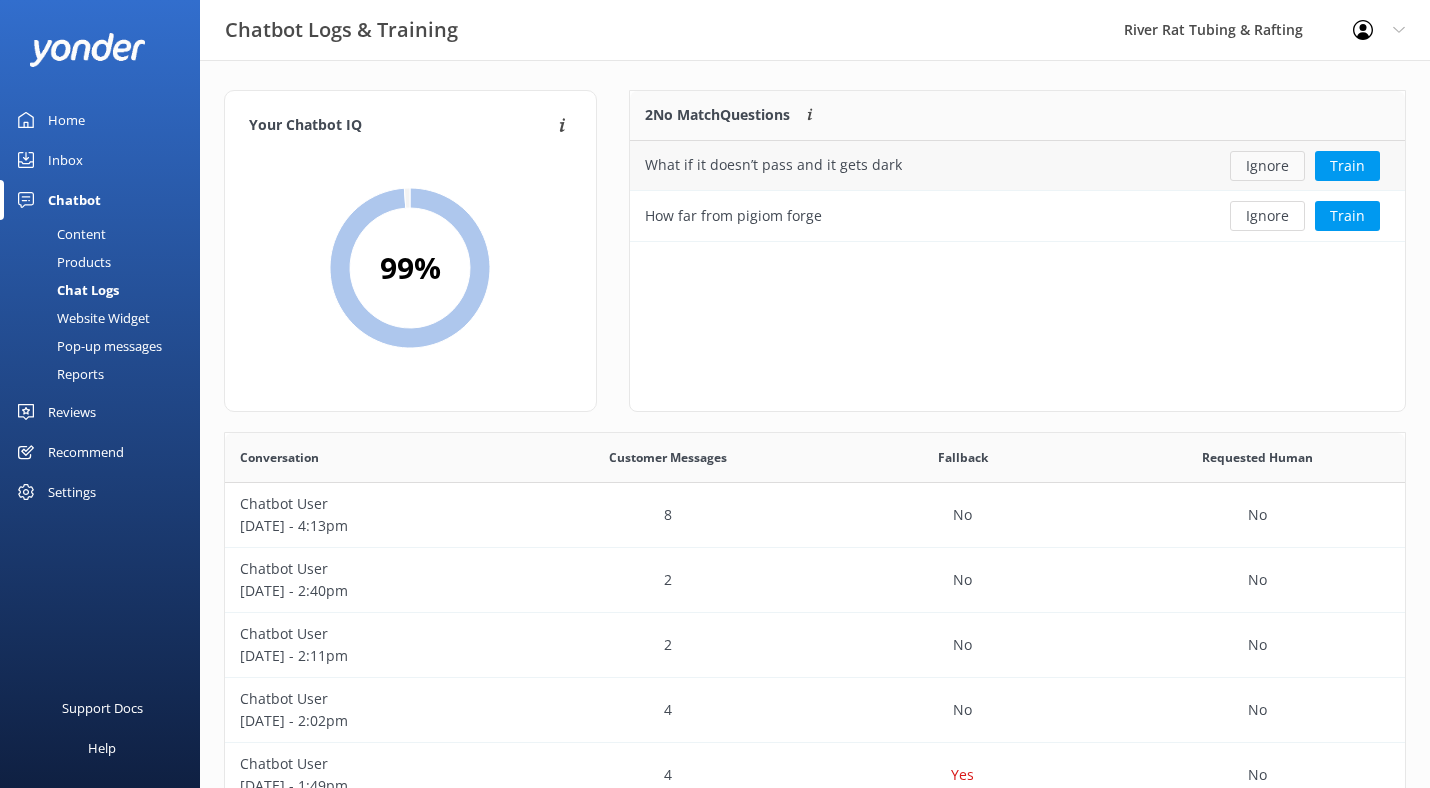click on "Ignore" at bounding box center [1267, 166] 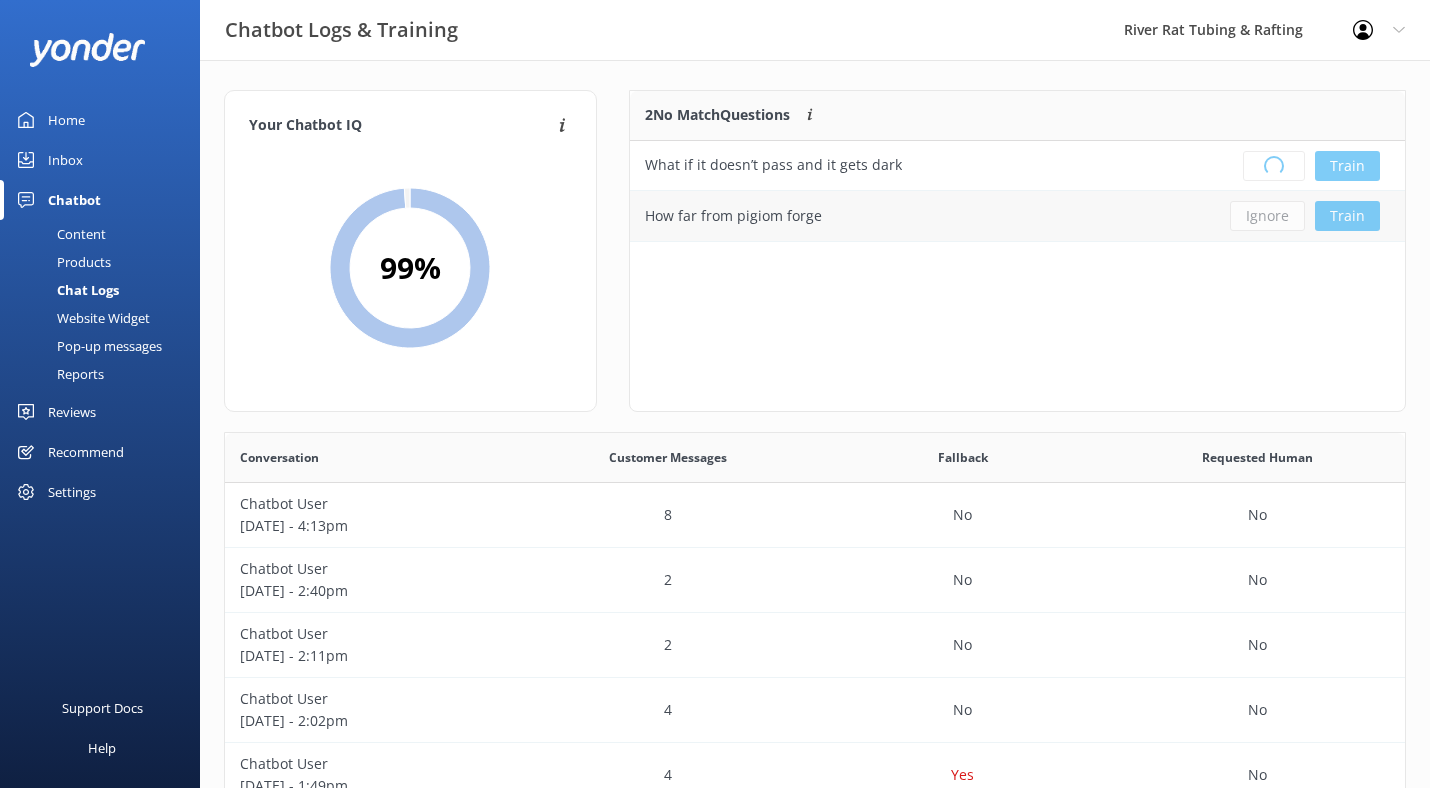 scroll, scrollTop: 1, scrollLeft: 0, axis: vertical 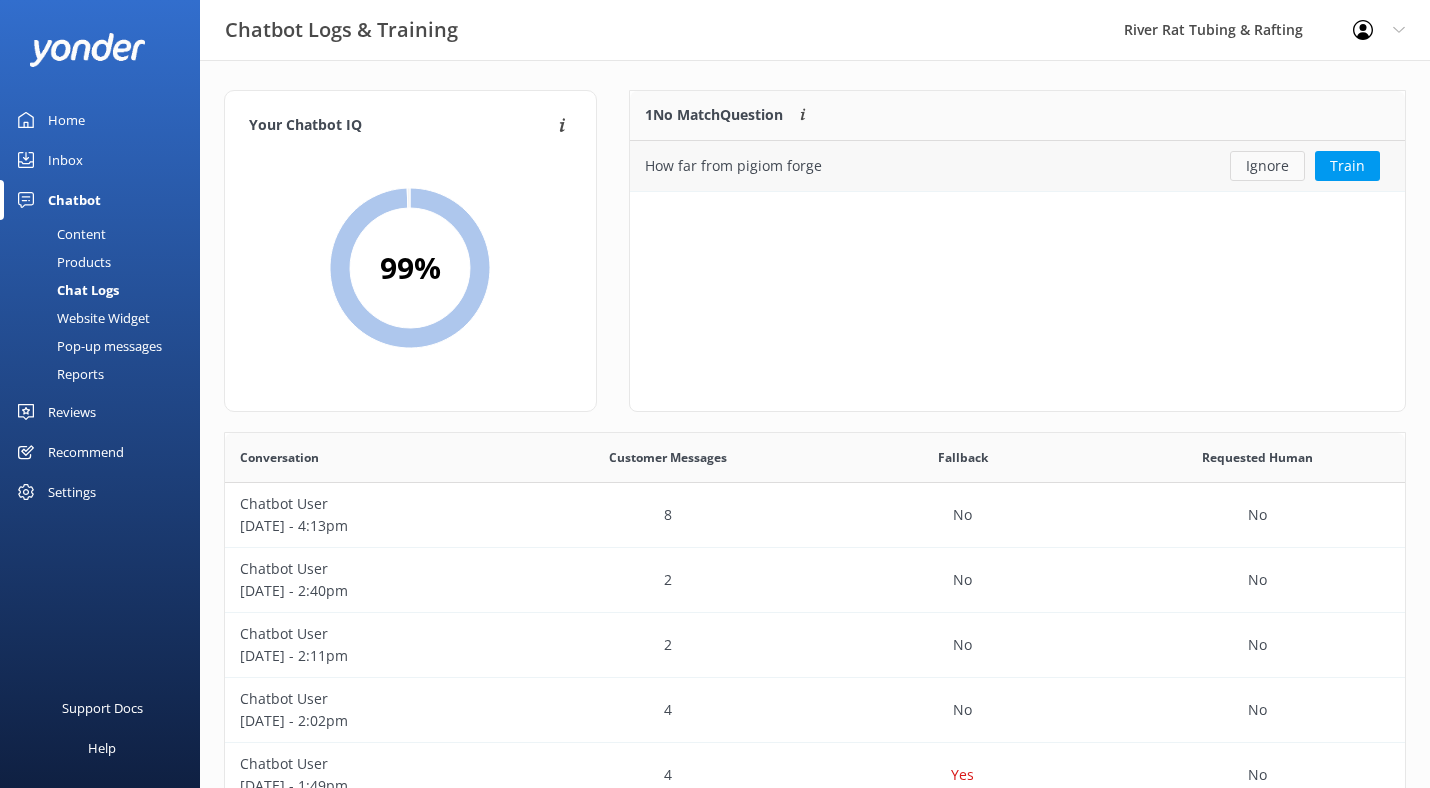 click on "Ignore" at bounding box center [1267, 166] 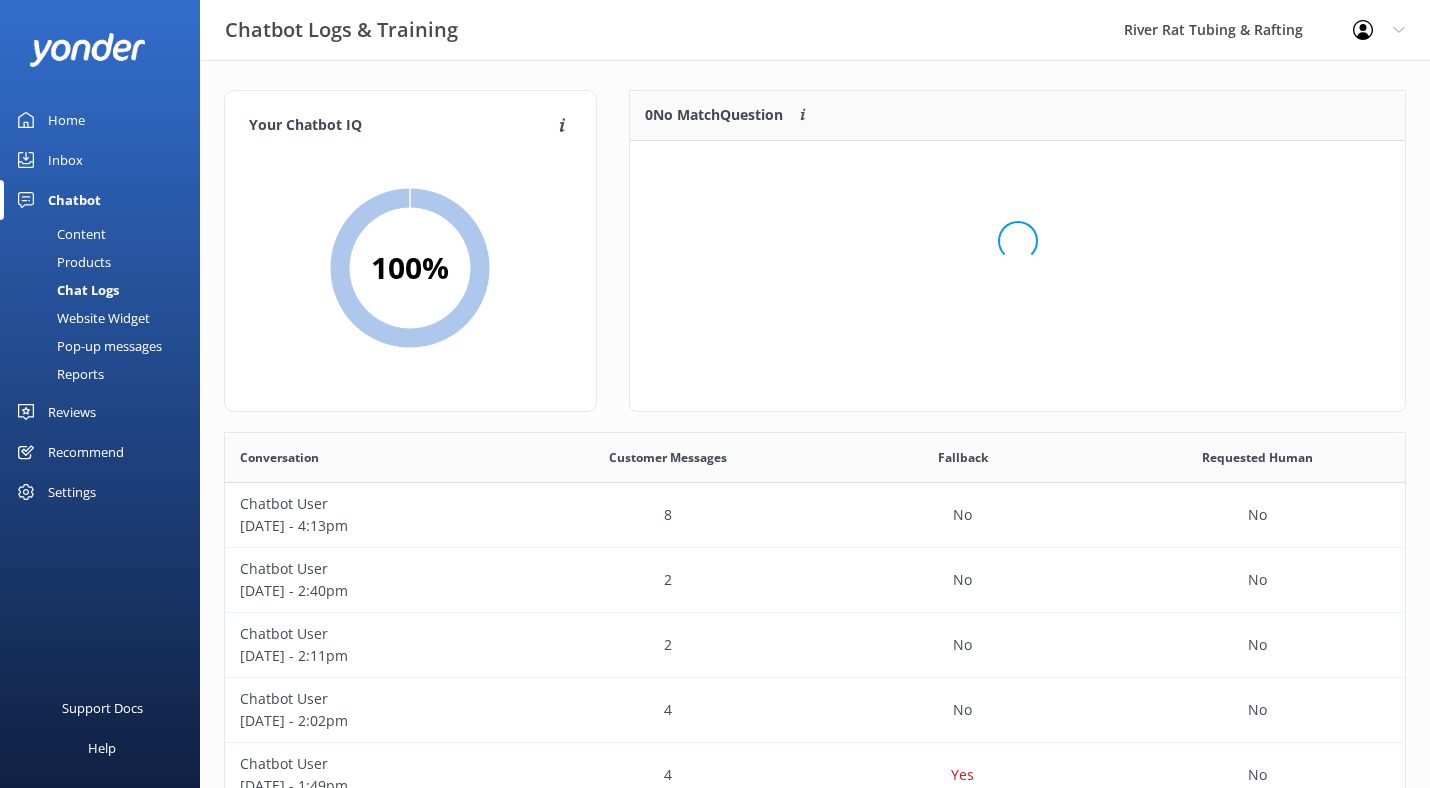 scroll, scrollTop: 1, scrollLeft: 0, axis: vertical 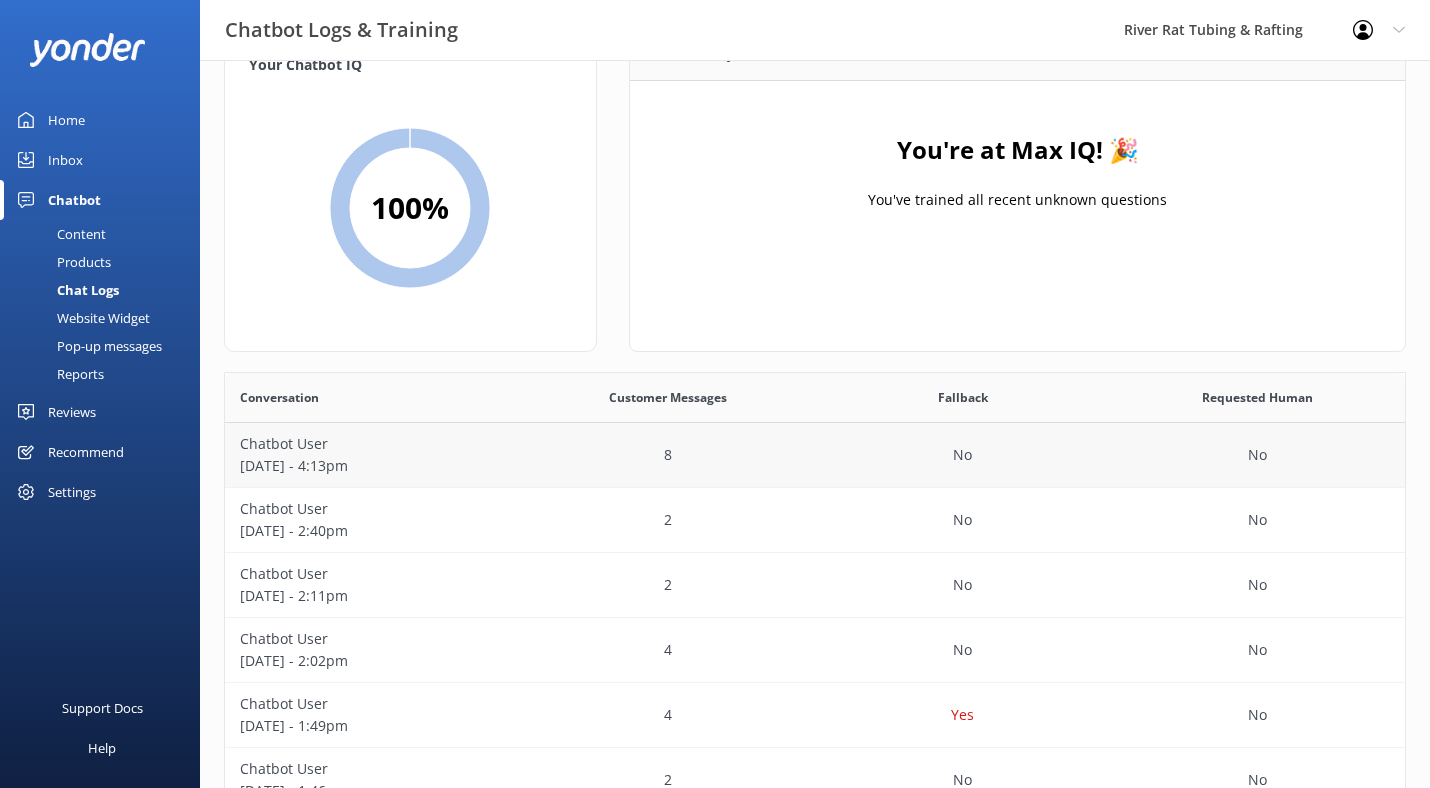 click on "8" at bounding box center (667, 455) 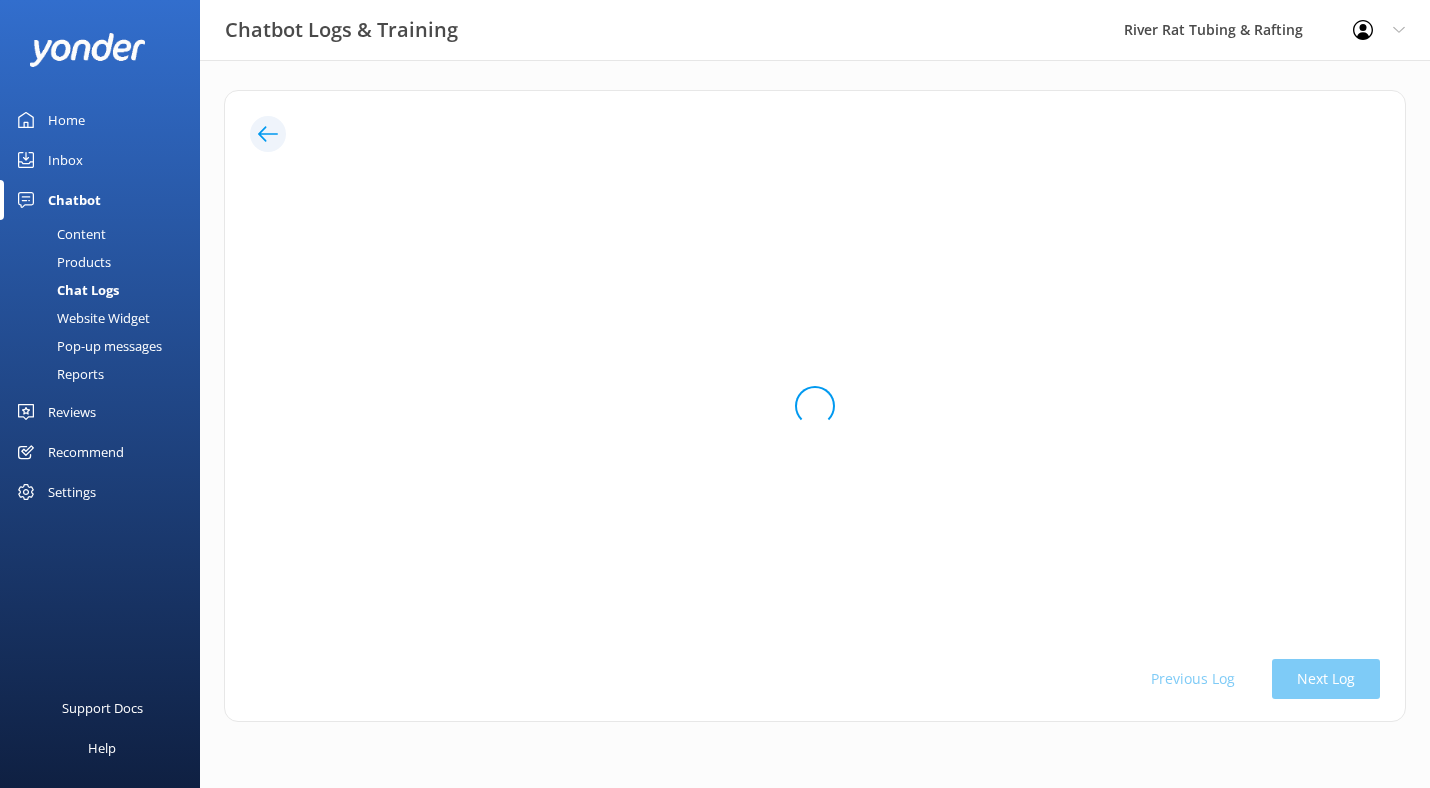 scroll, scrollTop: 0, scrollLeft: 0, axis: both 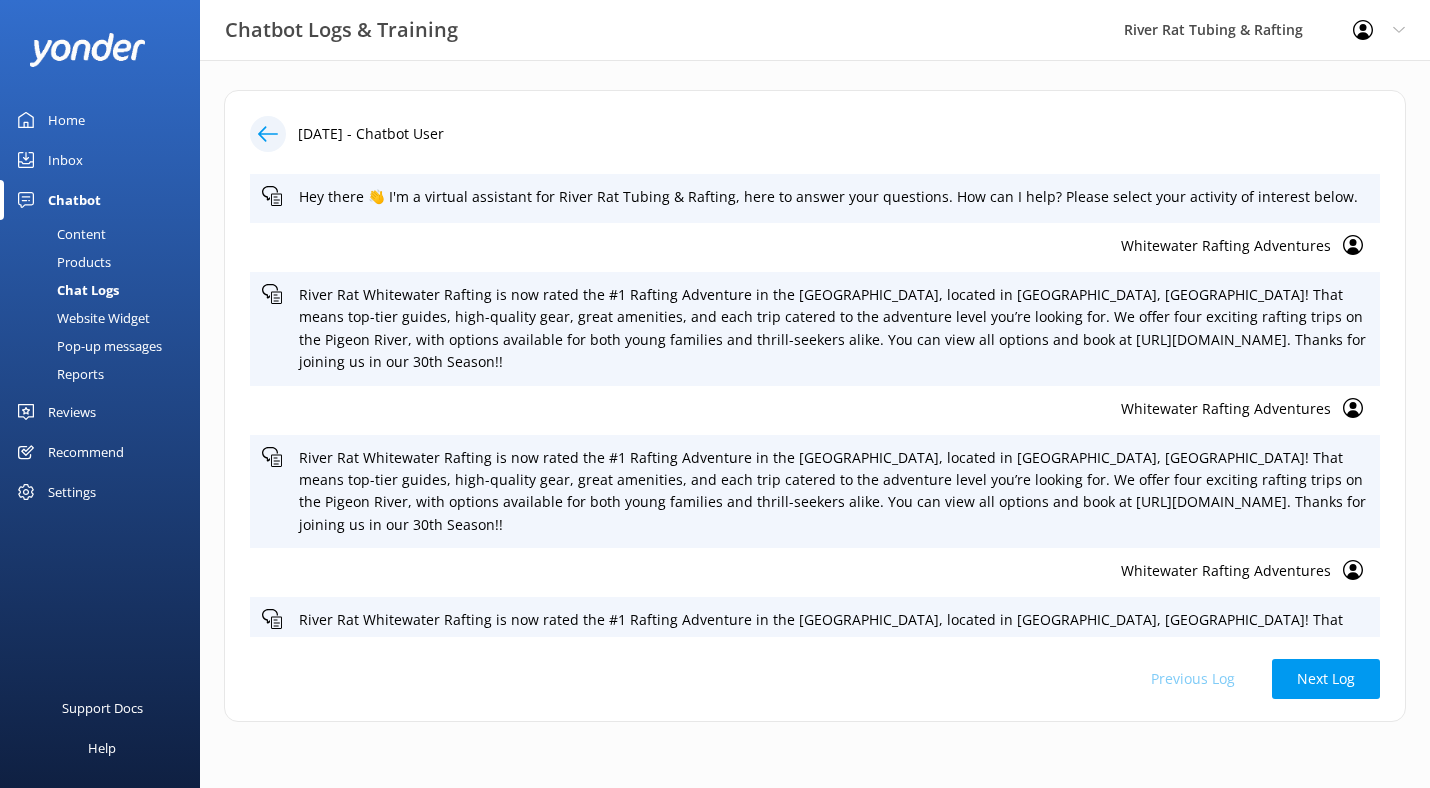 click 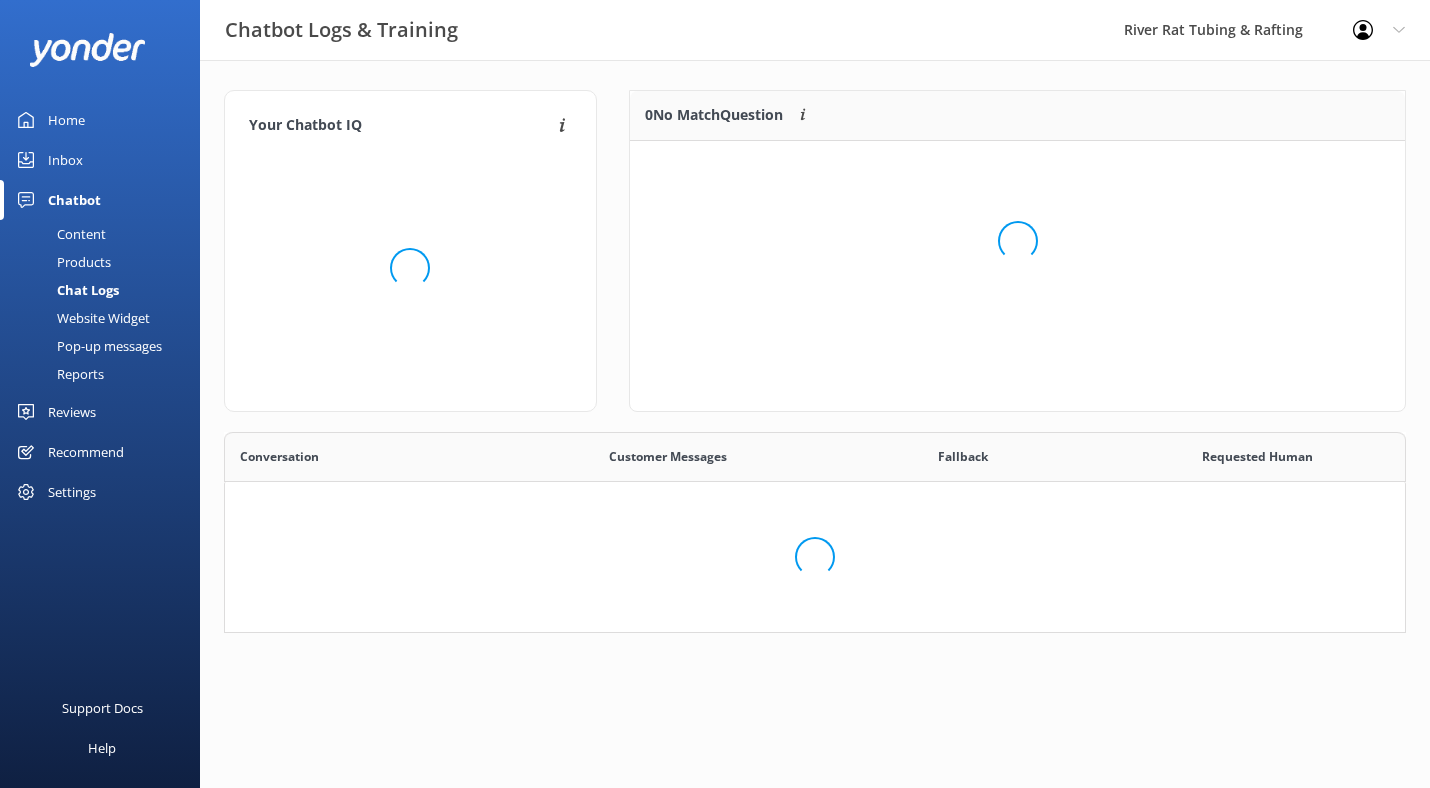 scroll, scrollTop: 1, scrollLeft: 0, axis: vertical 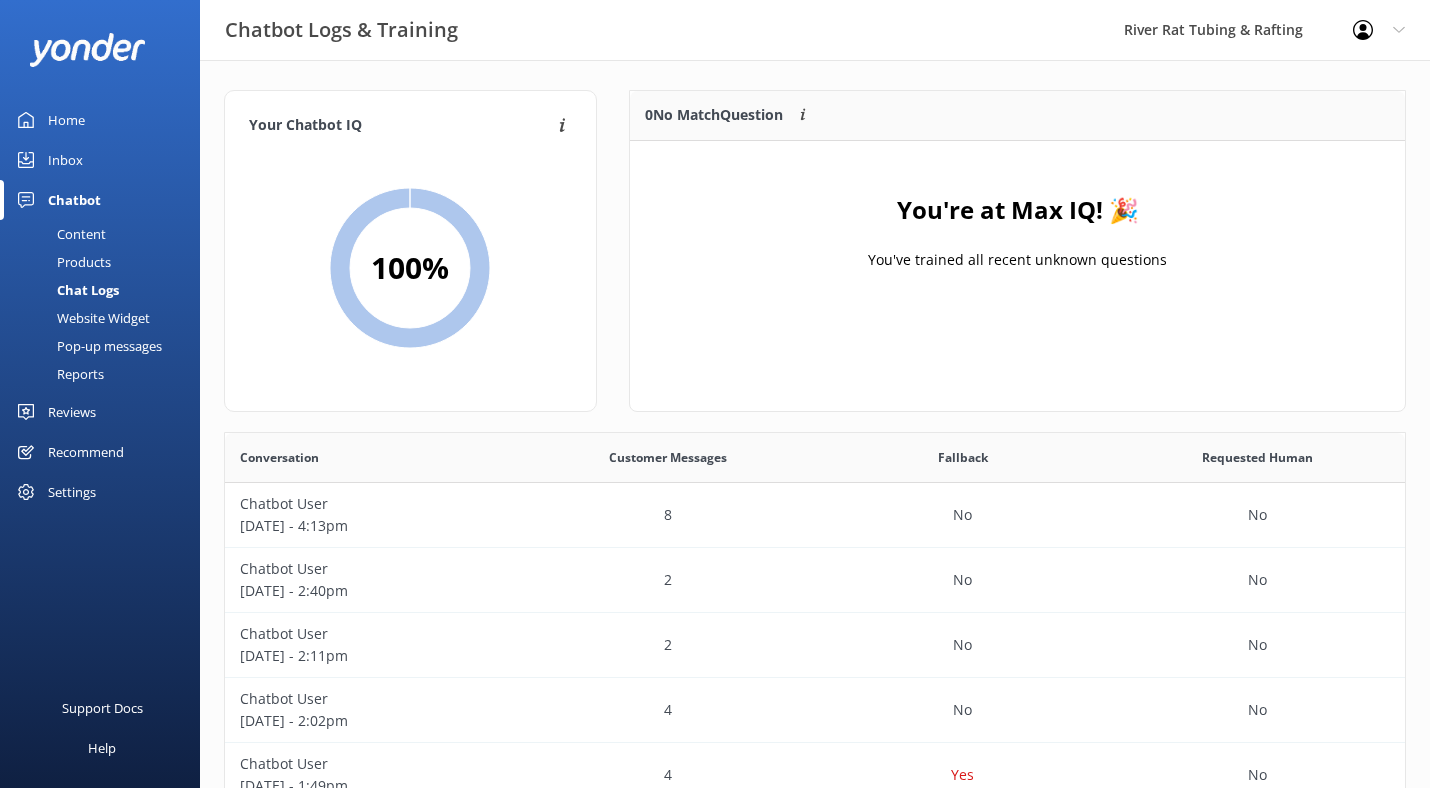 click on "Home" at bounding box center [66, 120] 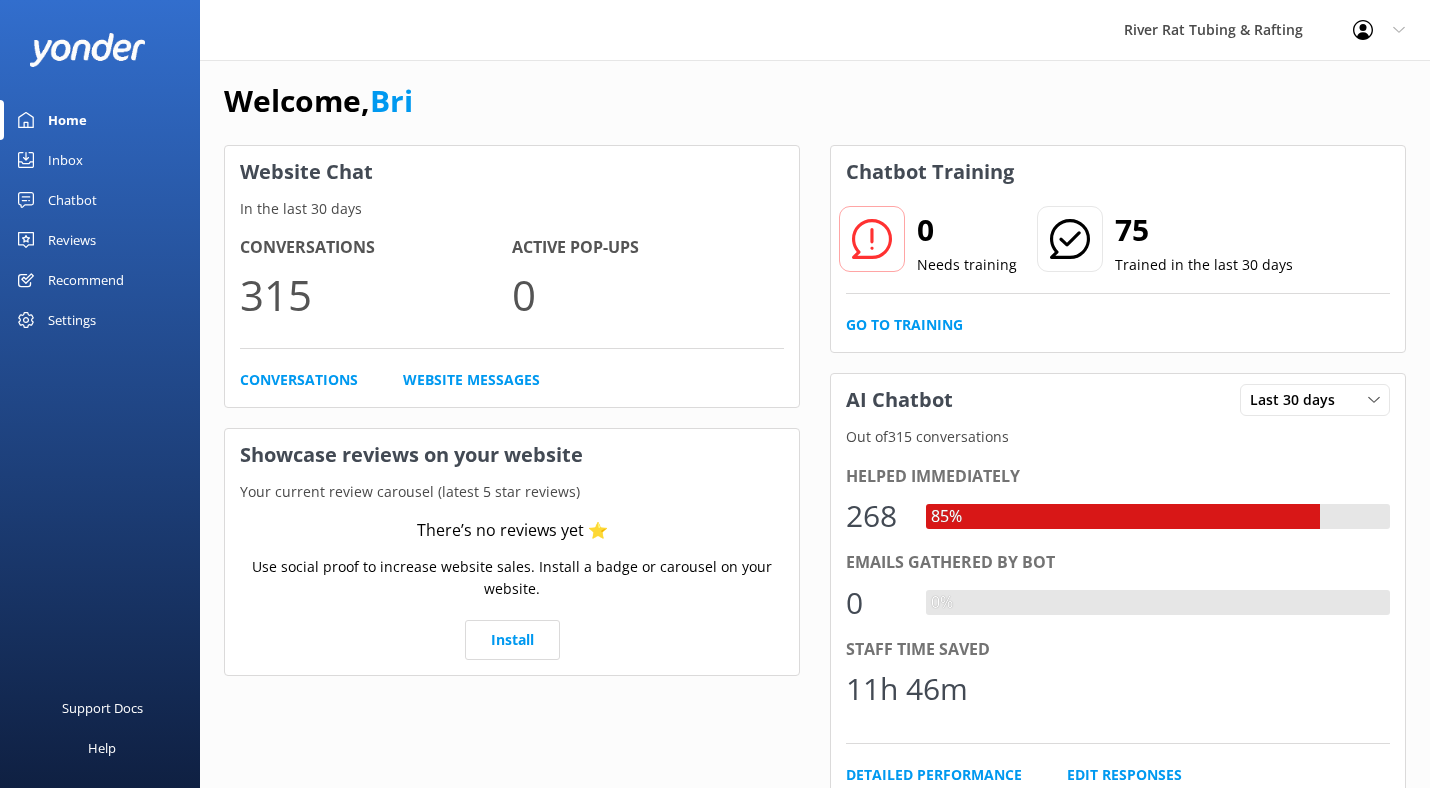 scroll, scrollTop: 14, scrollLeft: 0, axis: vertical 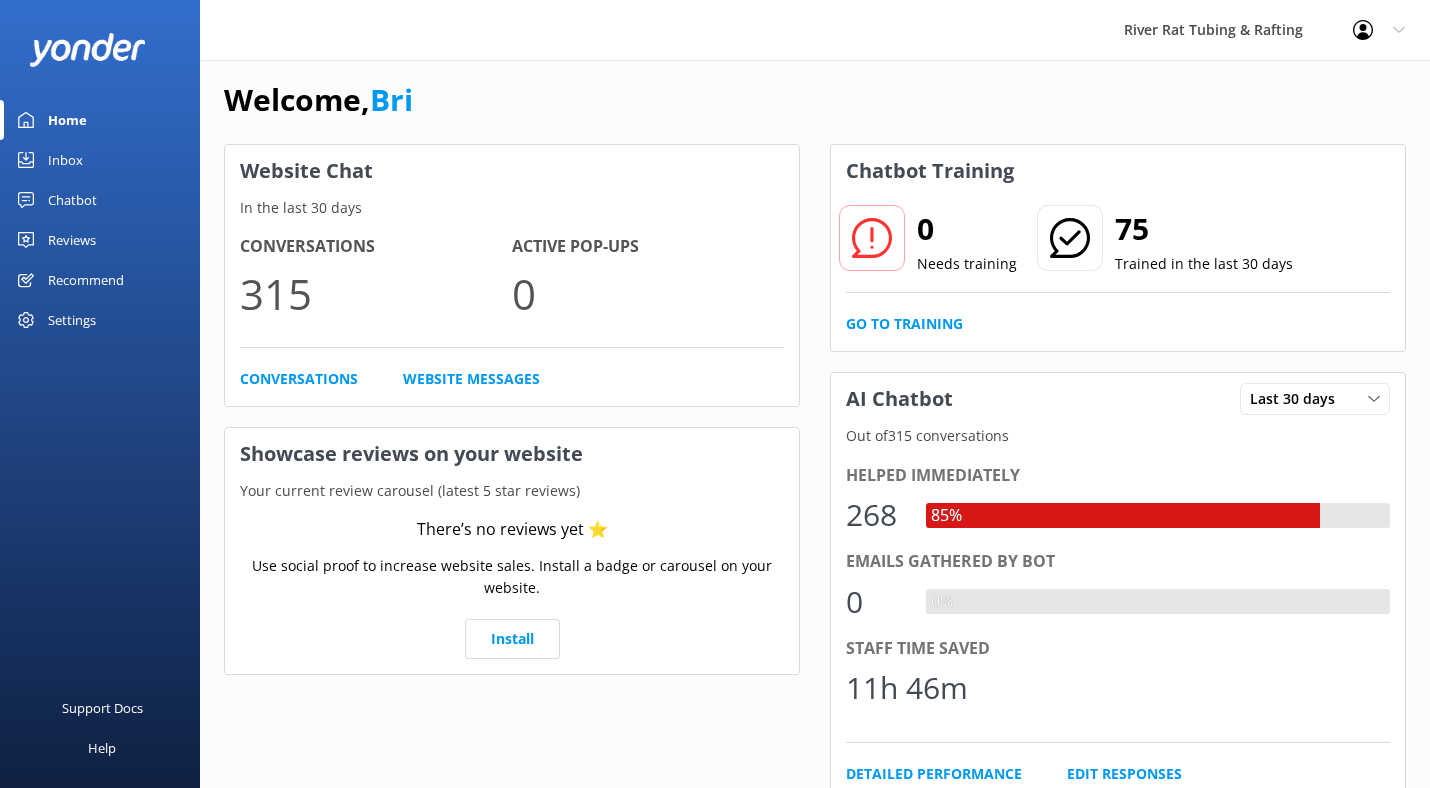 click on "Chatbot" at bounding box center (72, 200) 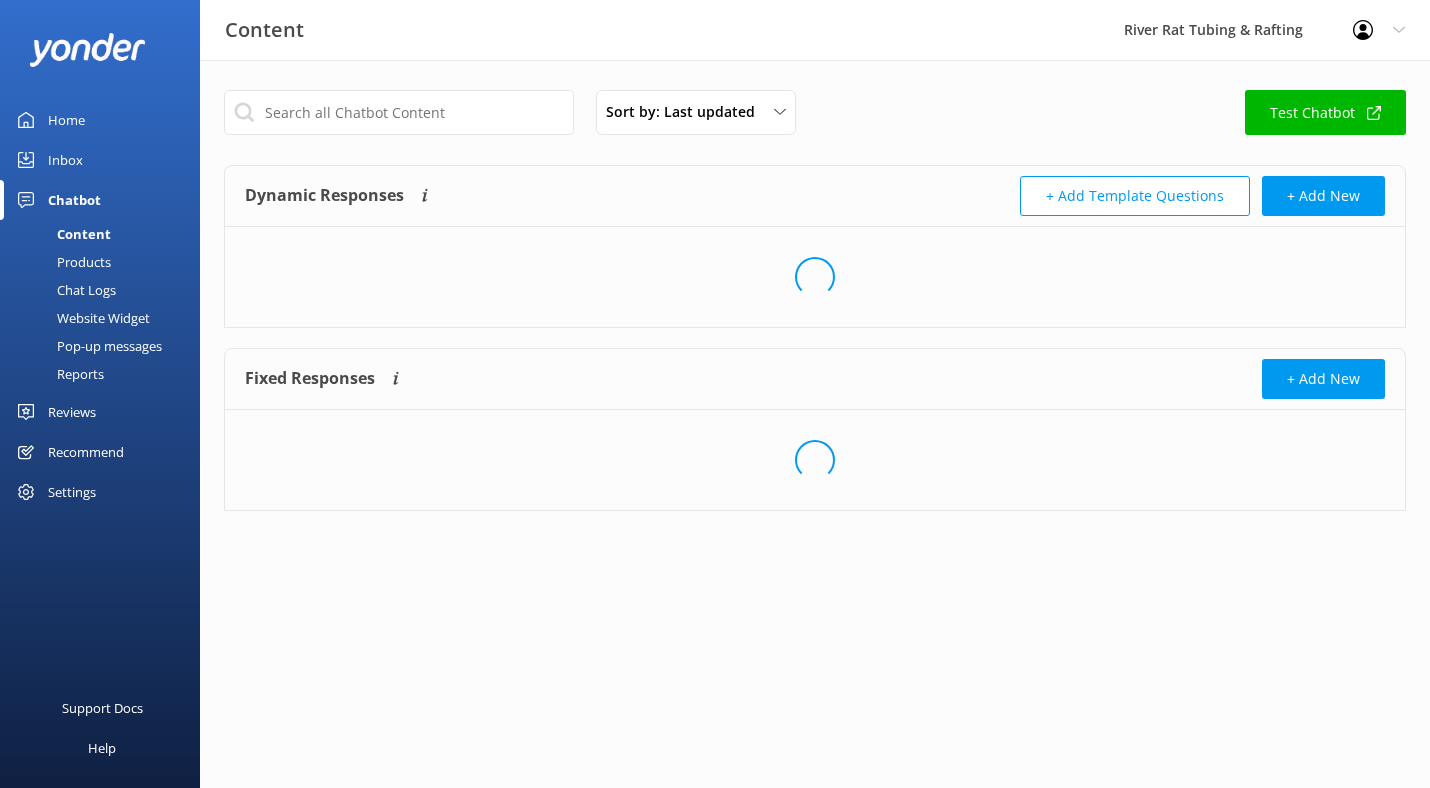 scroll, scrollTop: 0, scrollLeft: 0, axis: both 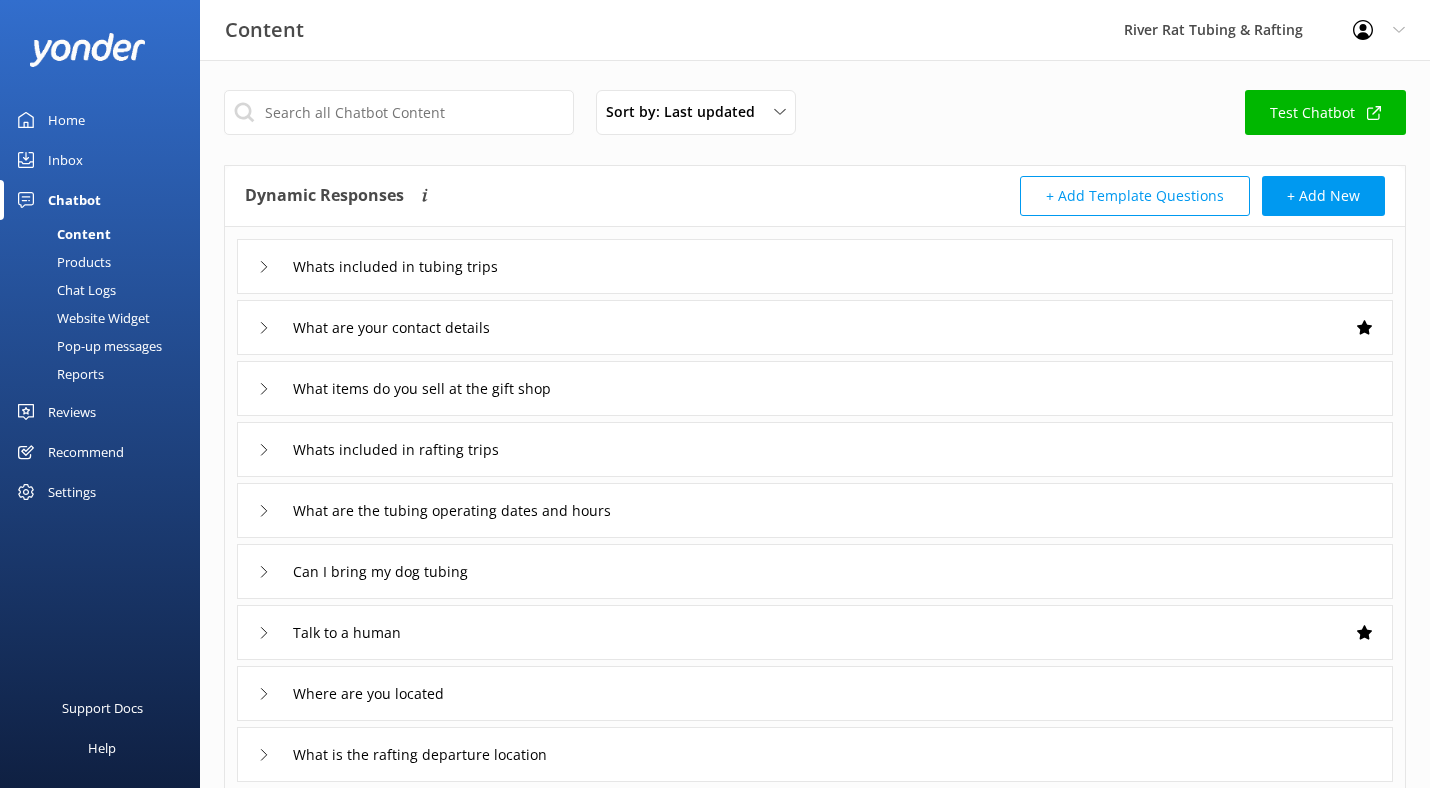 click on "Products" at bounding box center (61, 262) 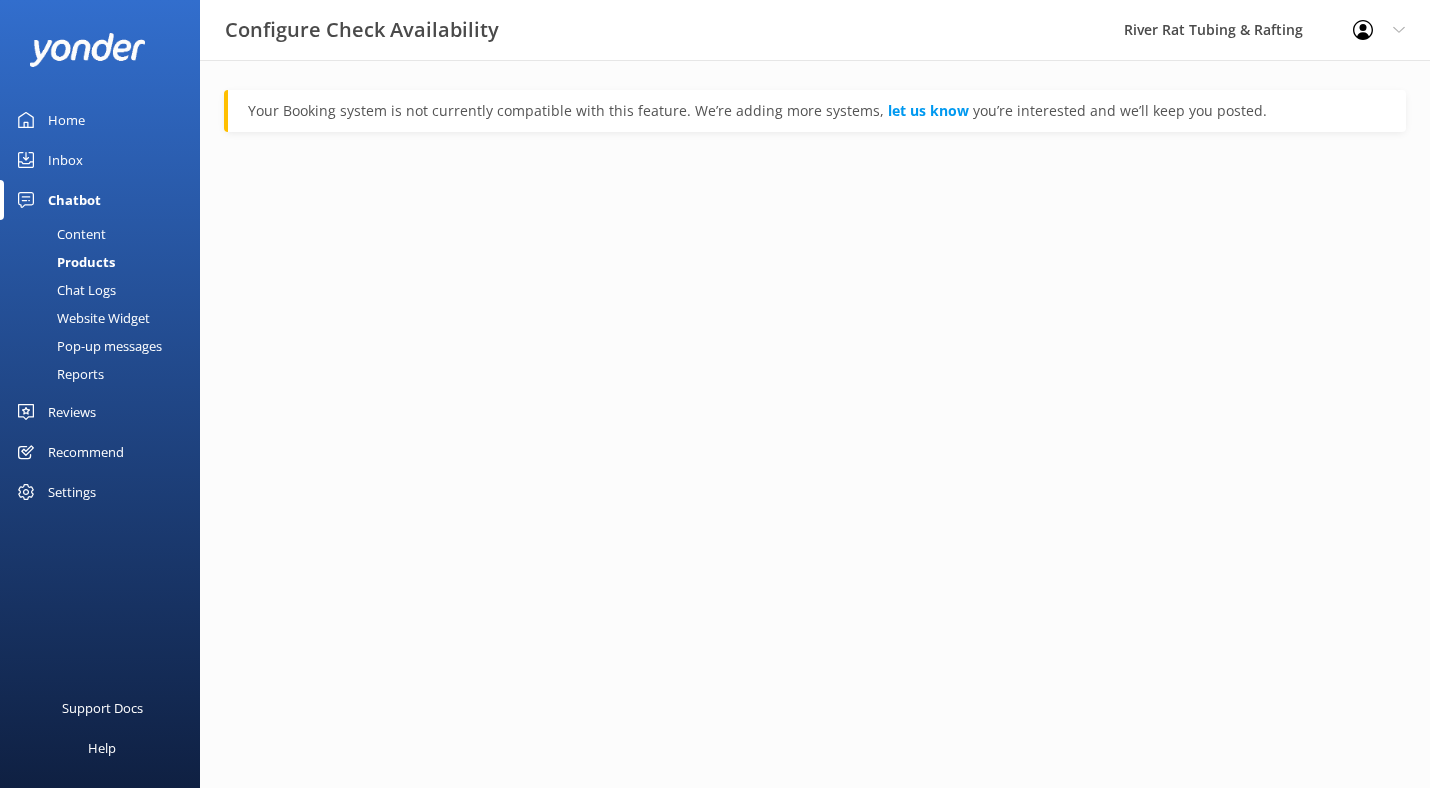 click on "Chat Logs" at bounding box center (64, 290) 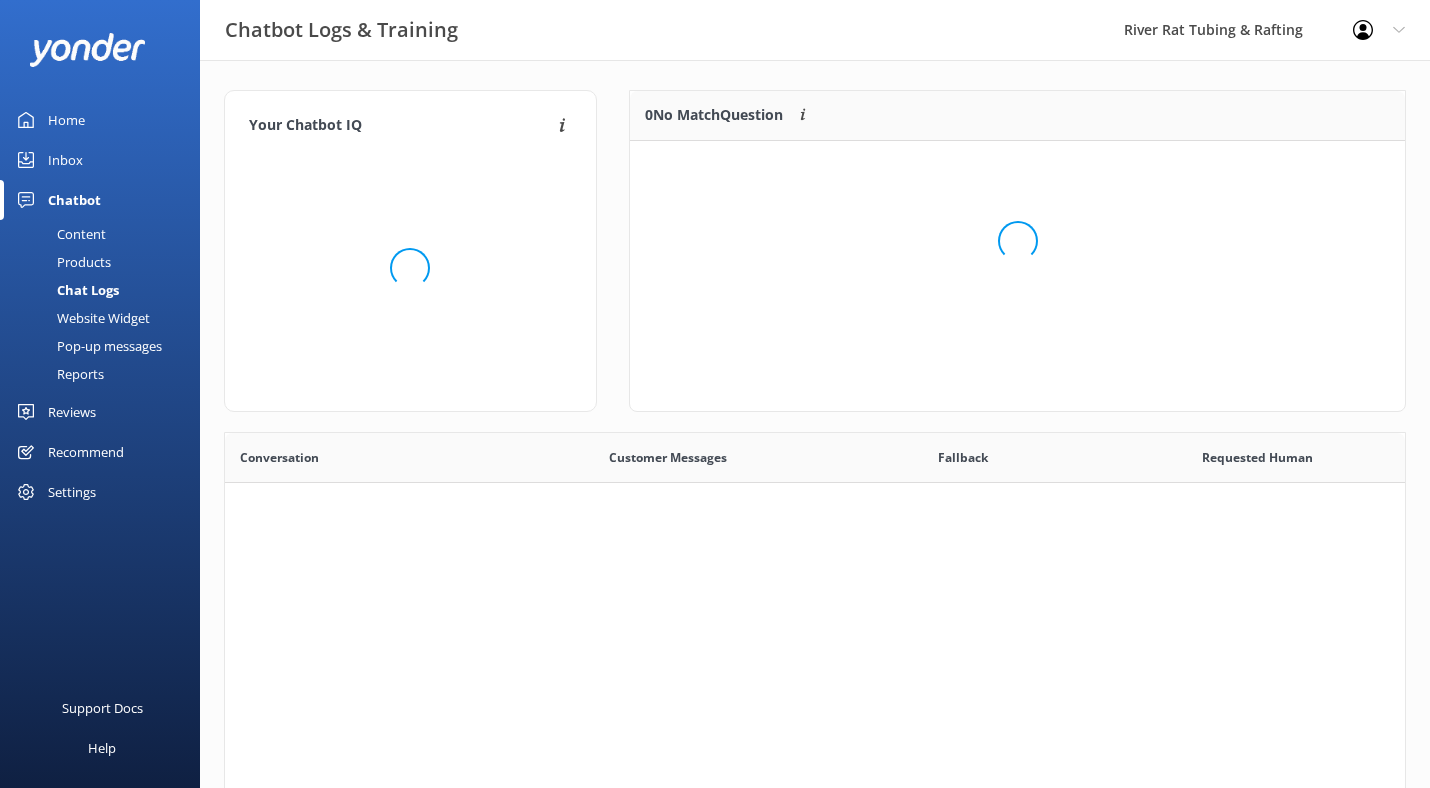 scroll, scrollTop: 1, scrollLeft: 0, axis: vertical 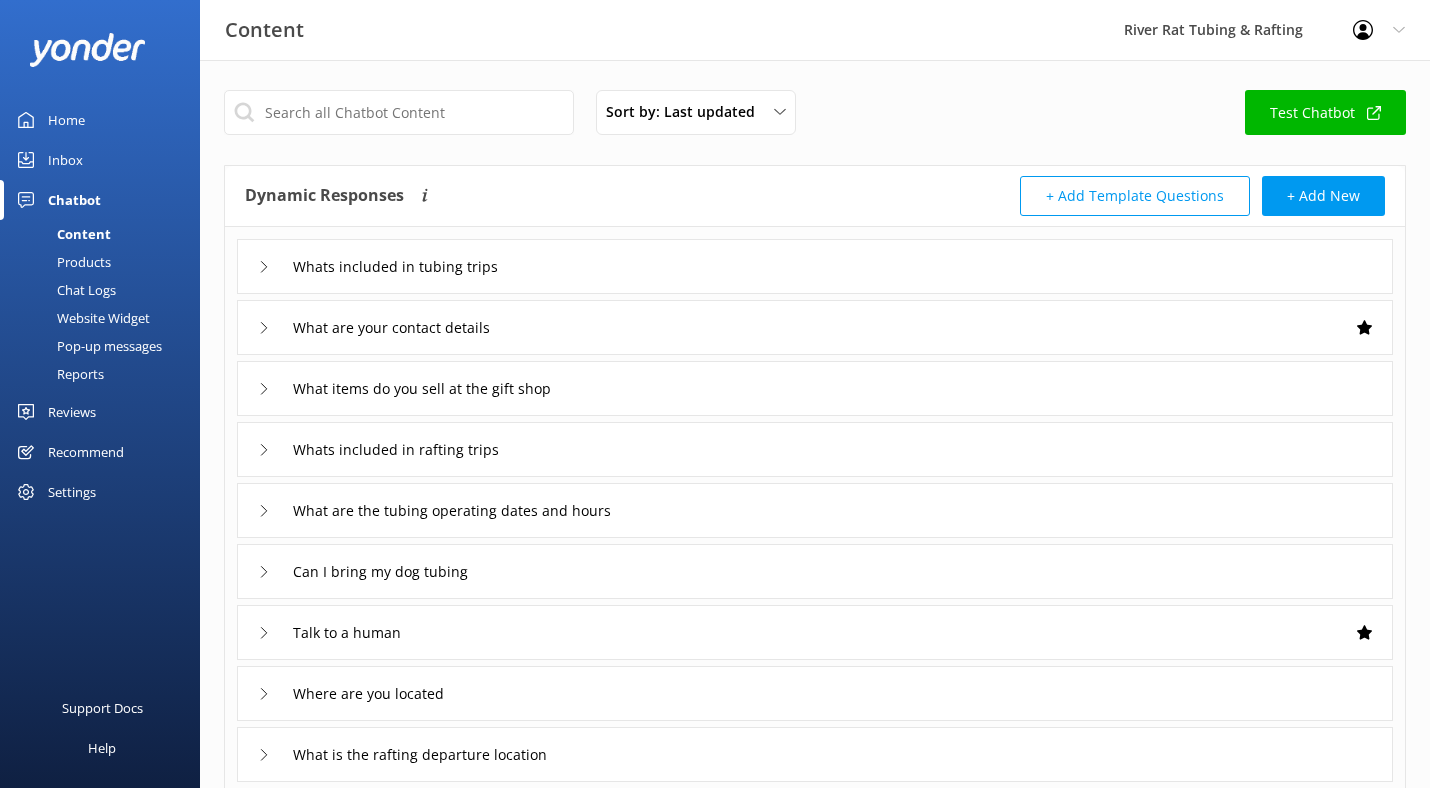 click on "Inbox" at bounding box center (65, 160) 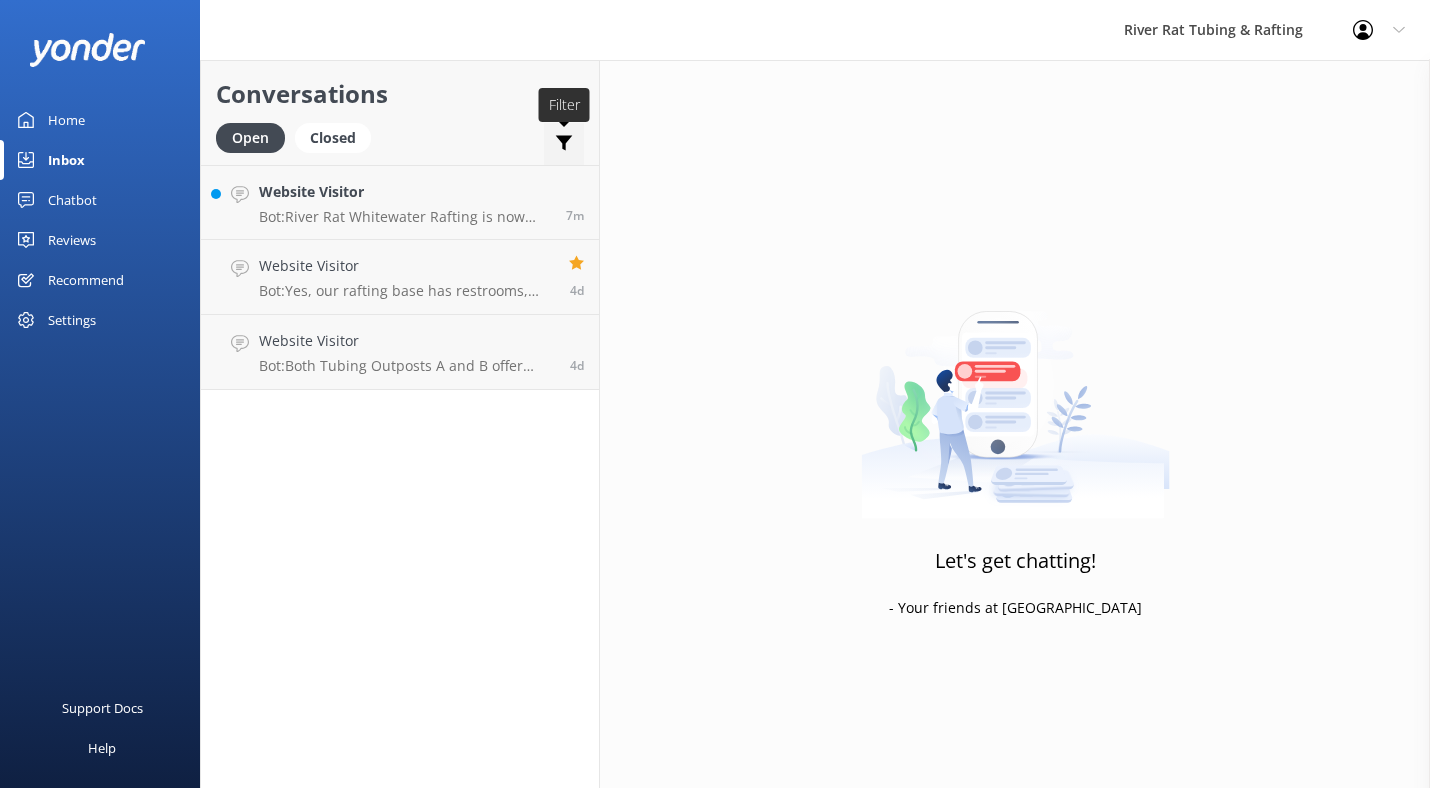 click 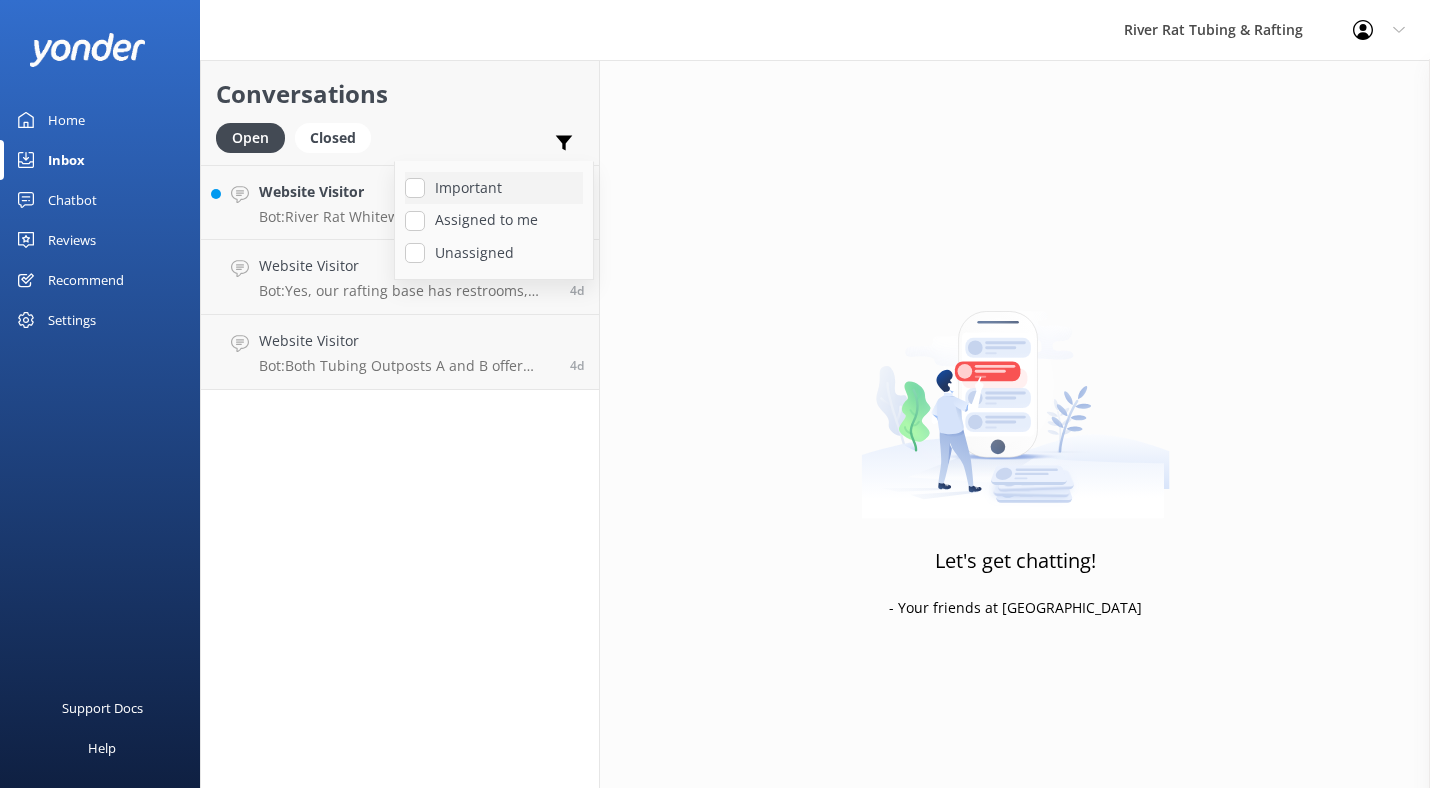 click on "Important" at bounding box center [415, 188] 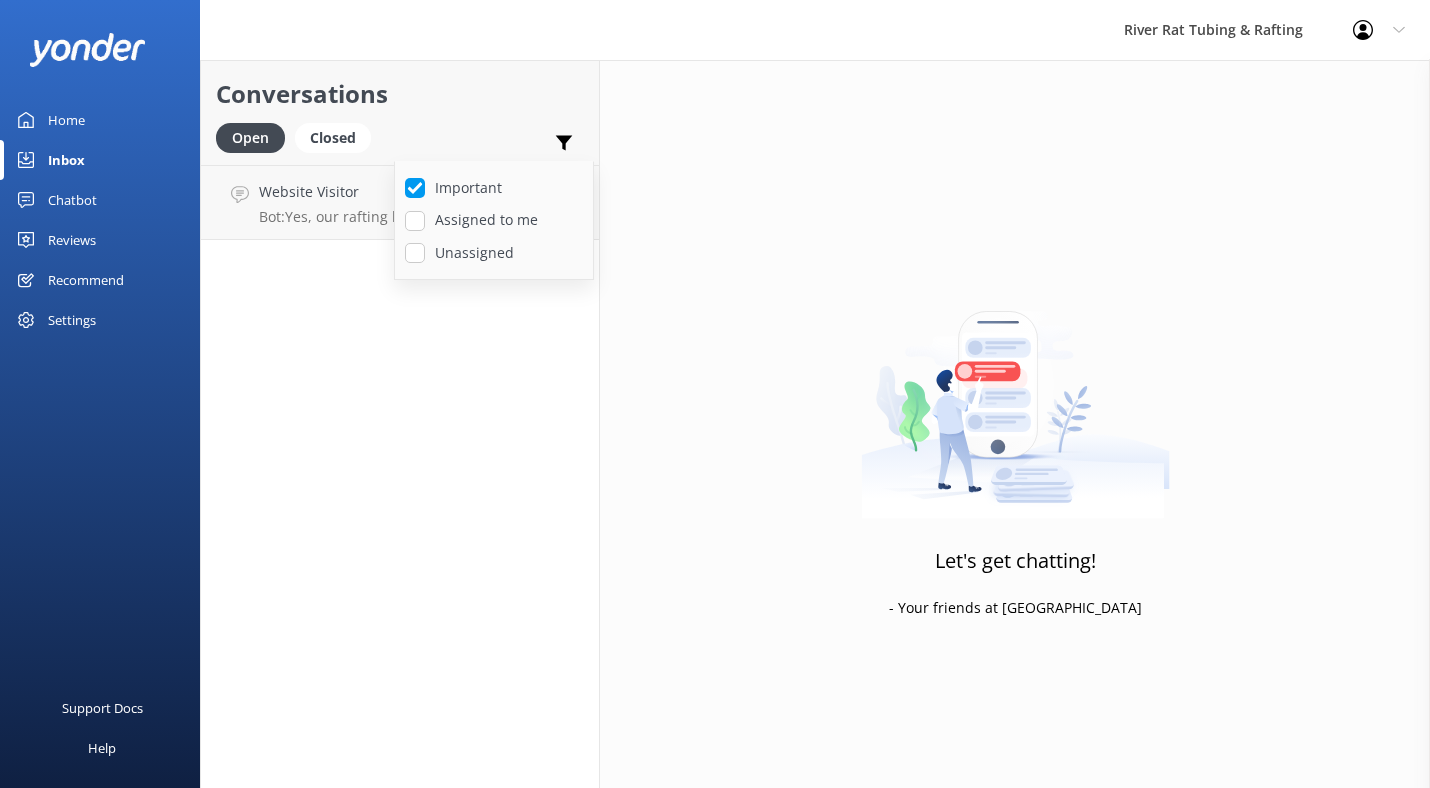 click on "Conversations Open Closed Important Assigned to me Unassigned" at bounding box center [400, 112] 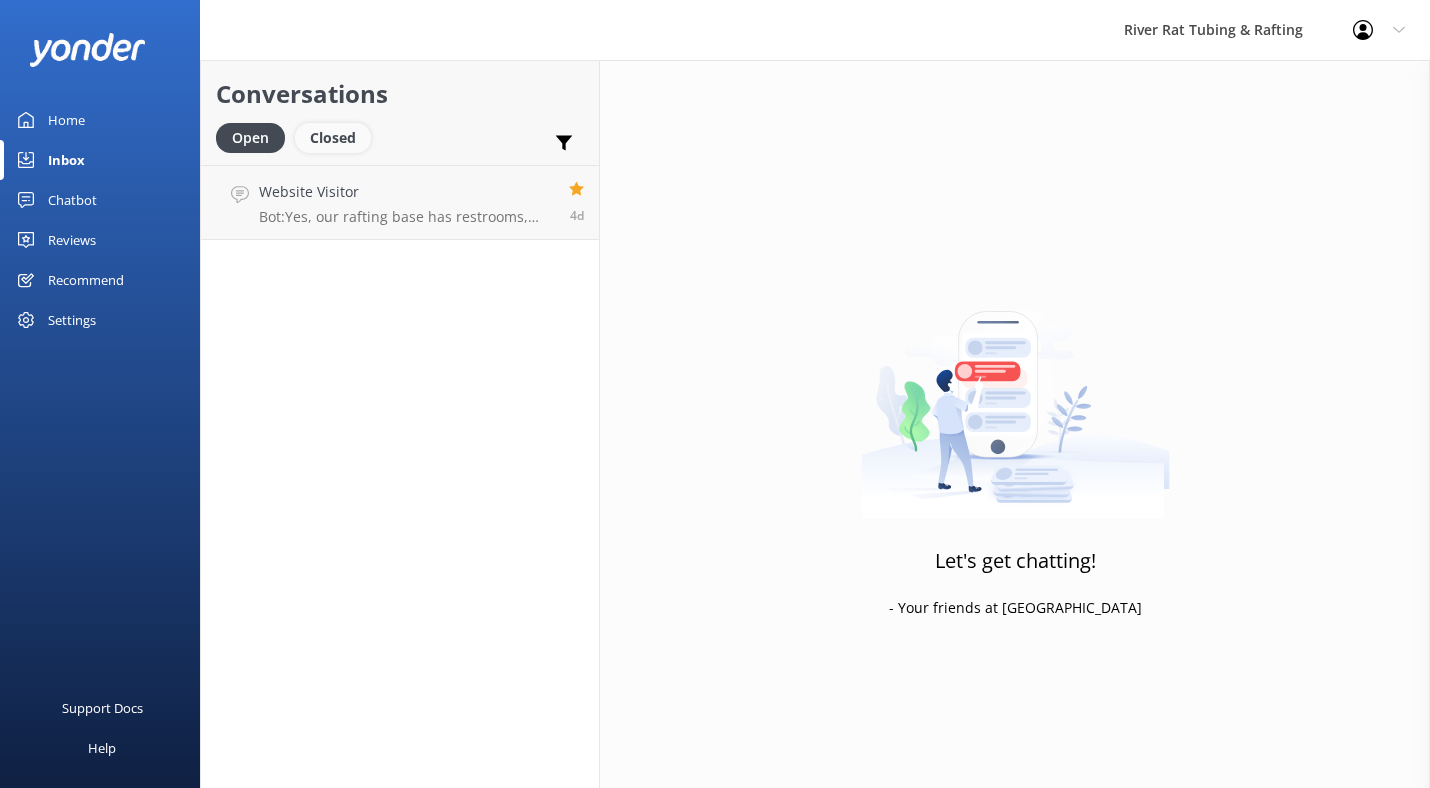 click on "Closed" at bounding box center (333, 138) 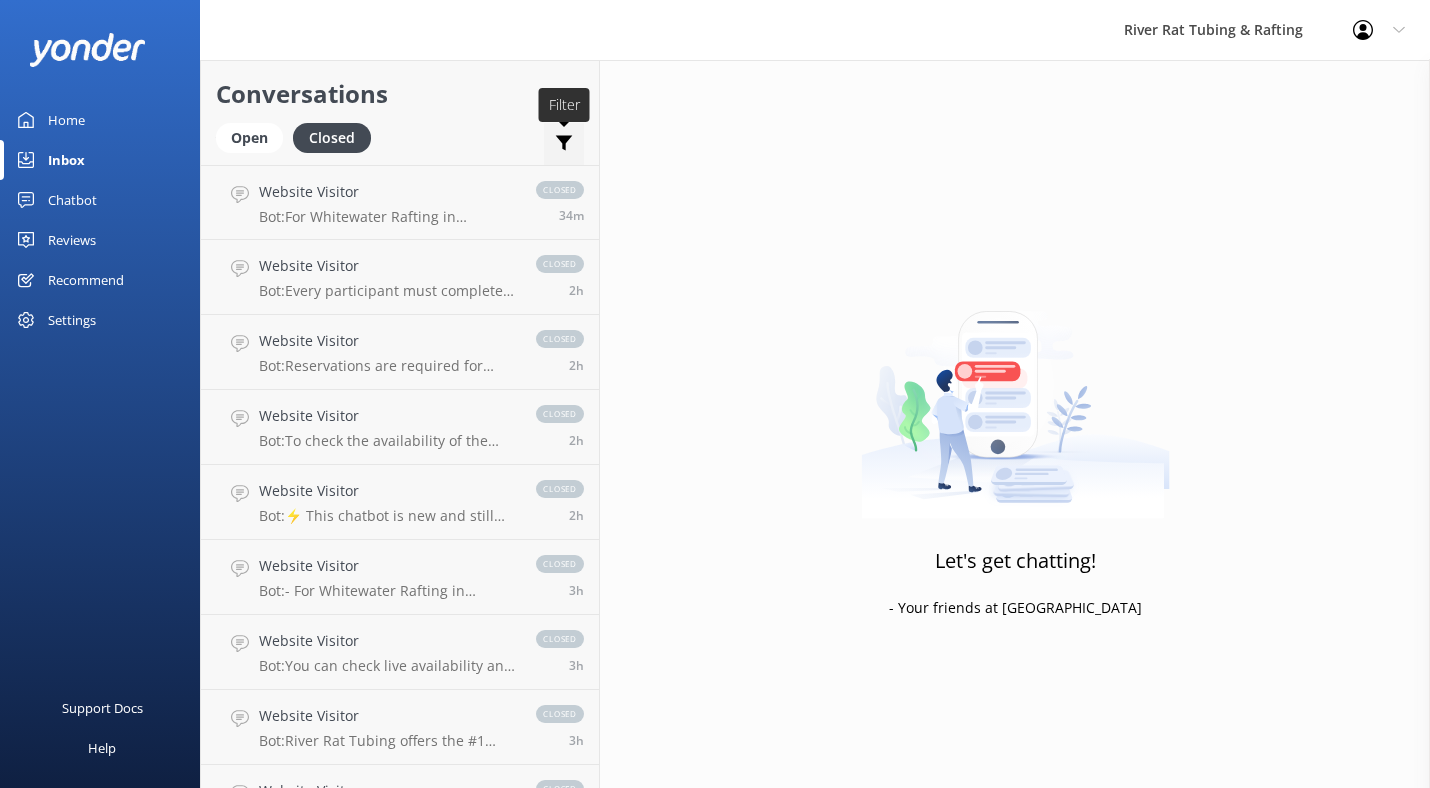 click 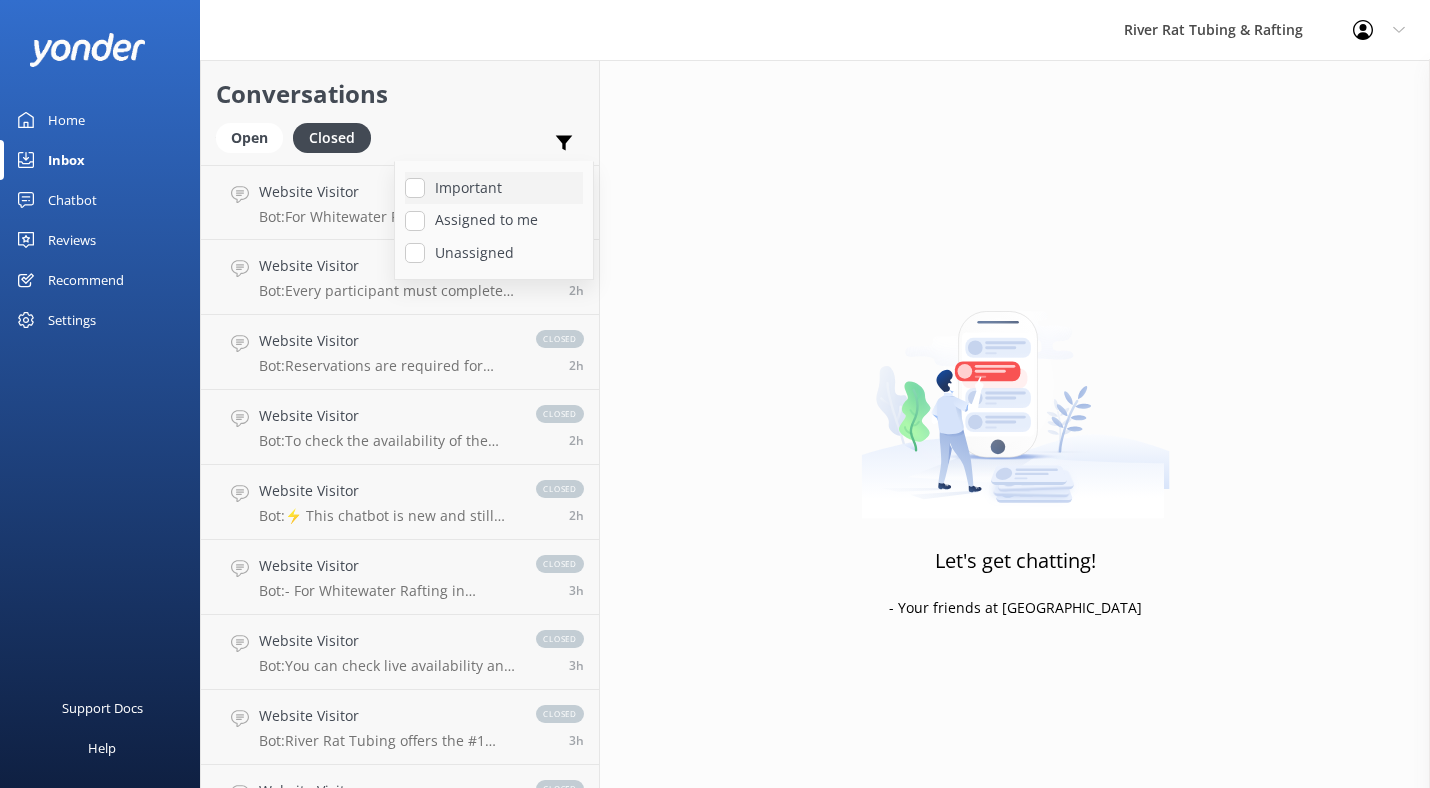 click on "Important" at bounding box center [494, 188] 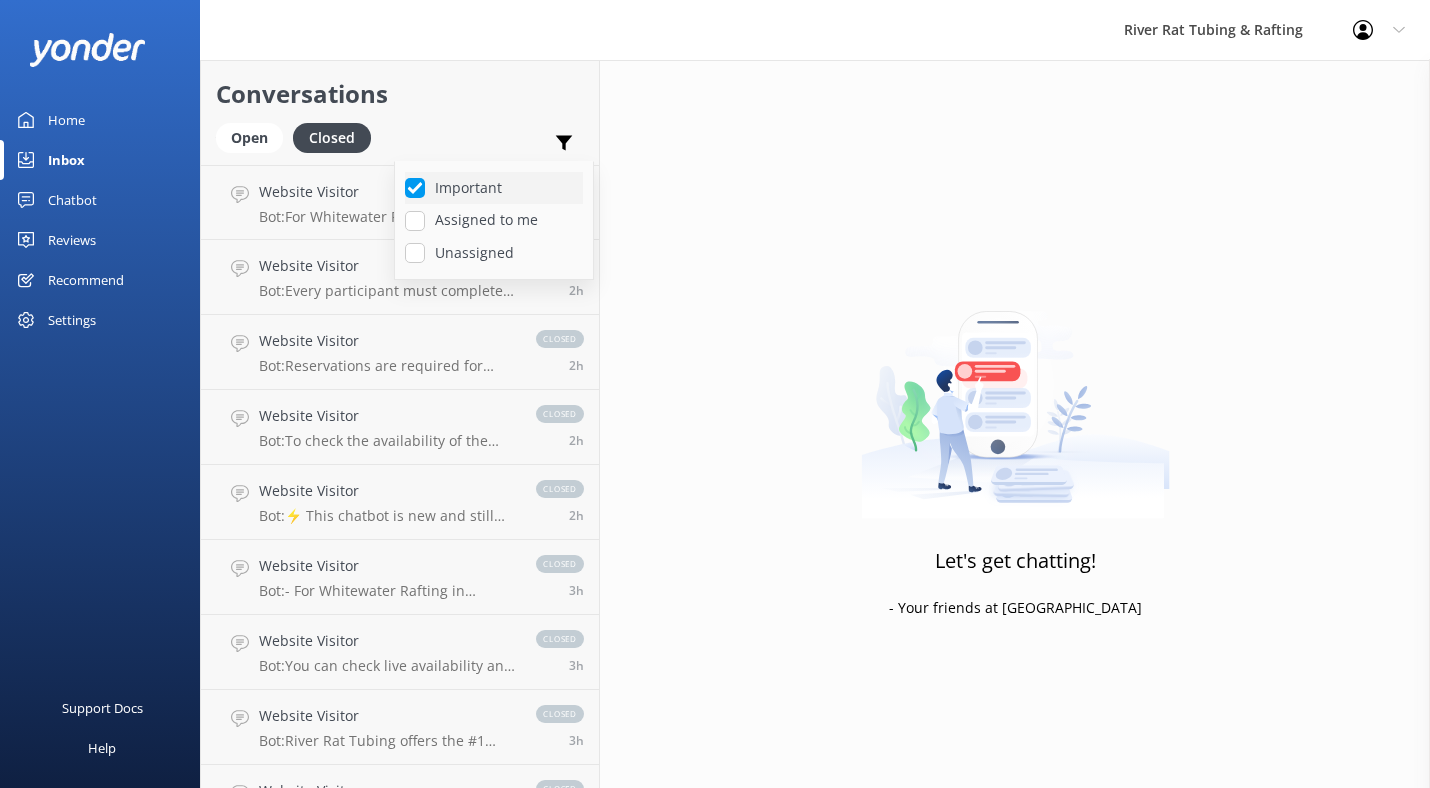 checkbox on "true" 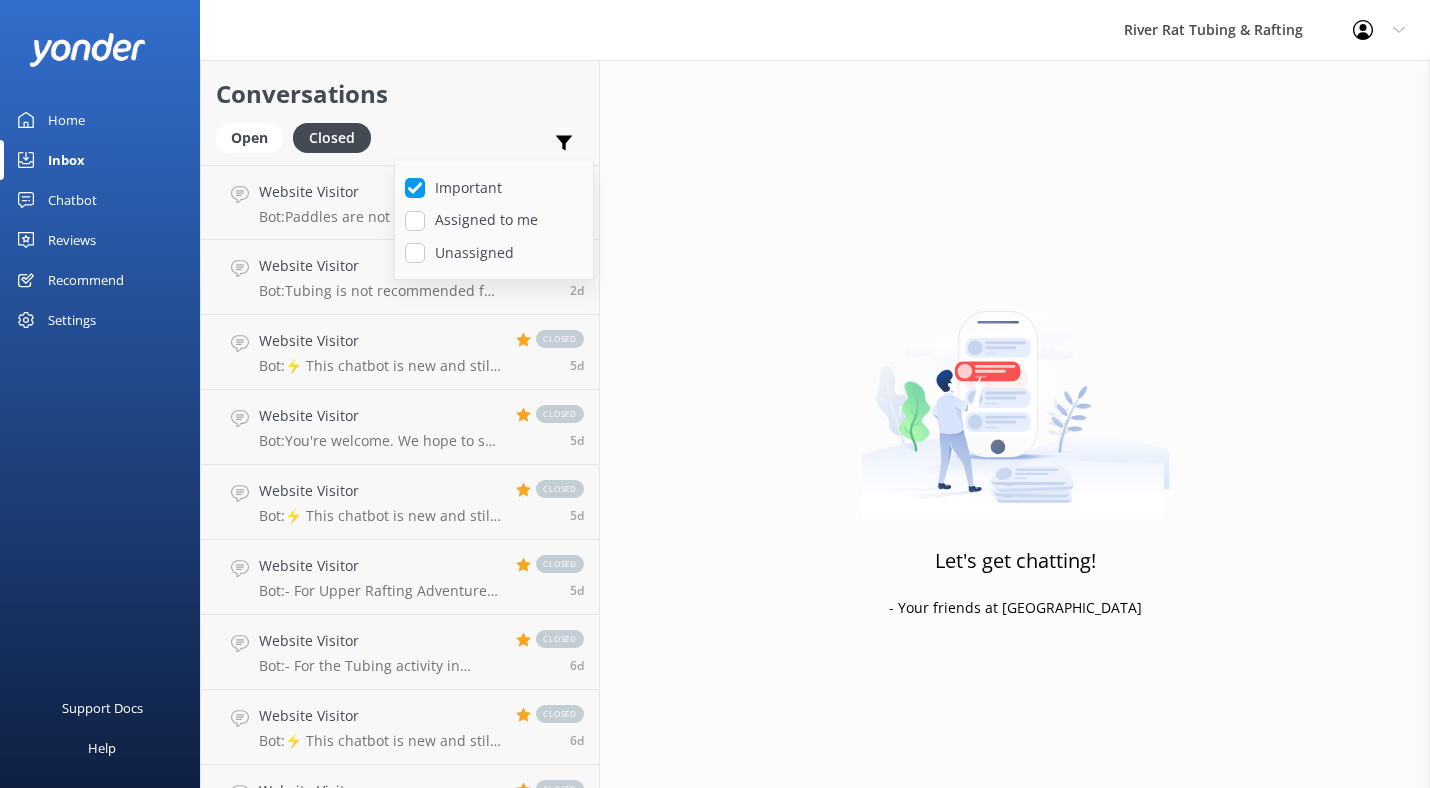 click on "Conversations" at bounding box center [400, 94] 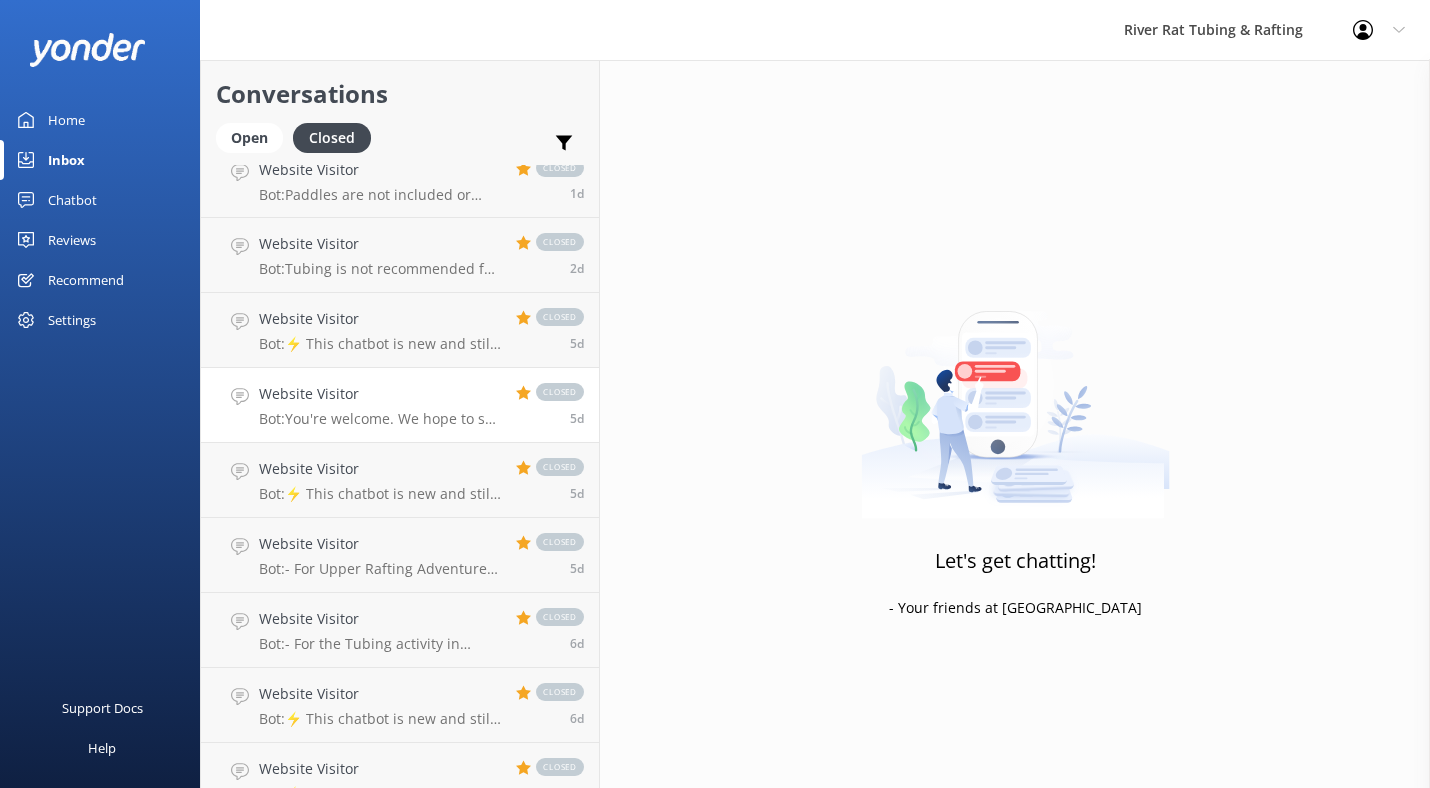 scroll, scrollTop: 52, scrollLeft: 0, axis: vertical 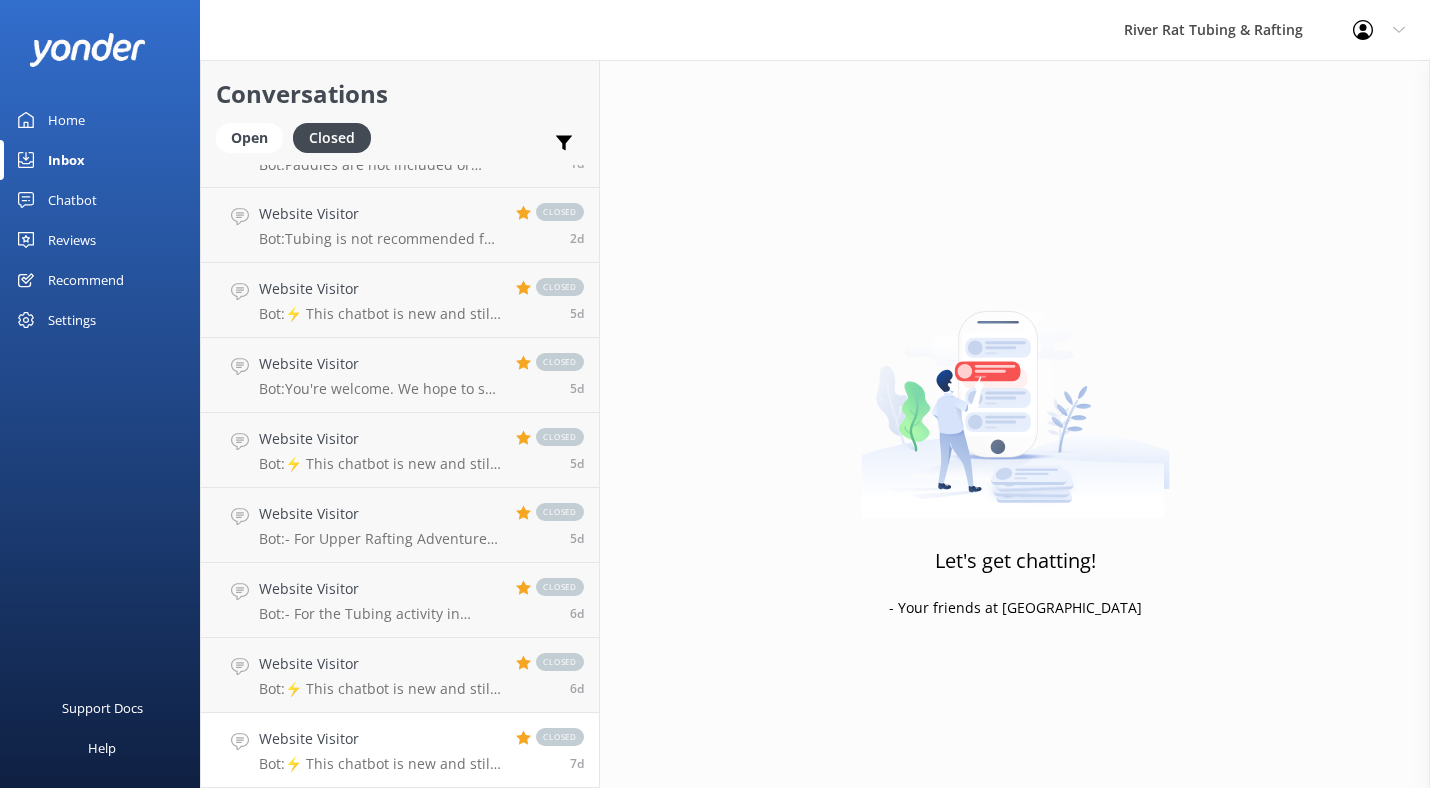 click on "Website Visitor Bot:  ⚡ This chatbot is new and still learning. You're welcome to ask a new question and our automated FAQ bot might be able to help. OR you can Call Us at (865) 448-8888 or fill out this Contact Us form: https://smokymtnriverrat.com/contact-us/ closed 7d" at bounding box center [400, 750] 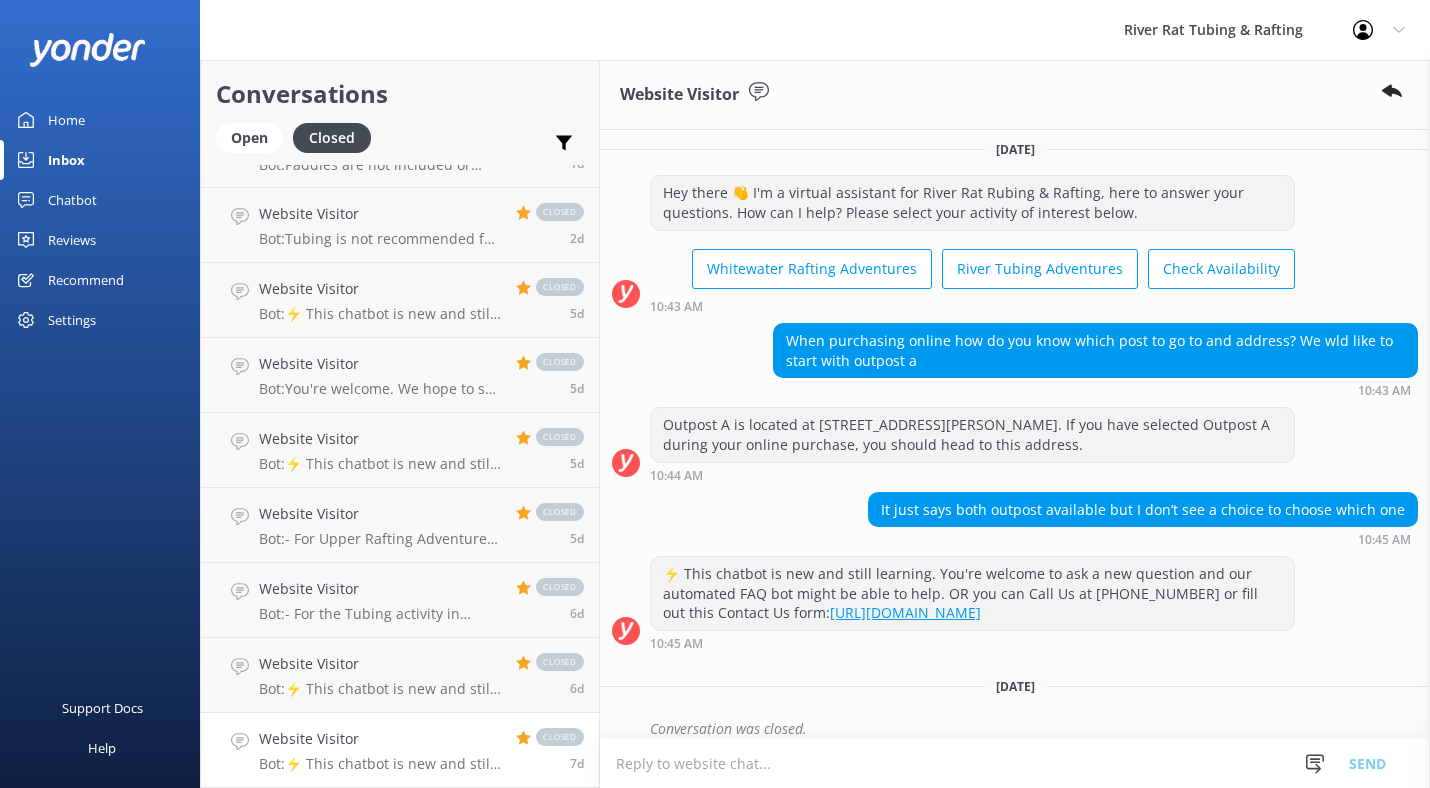 scroll, scrollTop: 8, scrollLeft: 0, axis: vertical 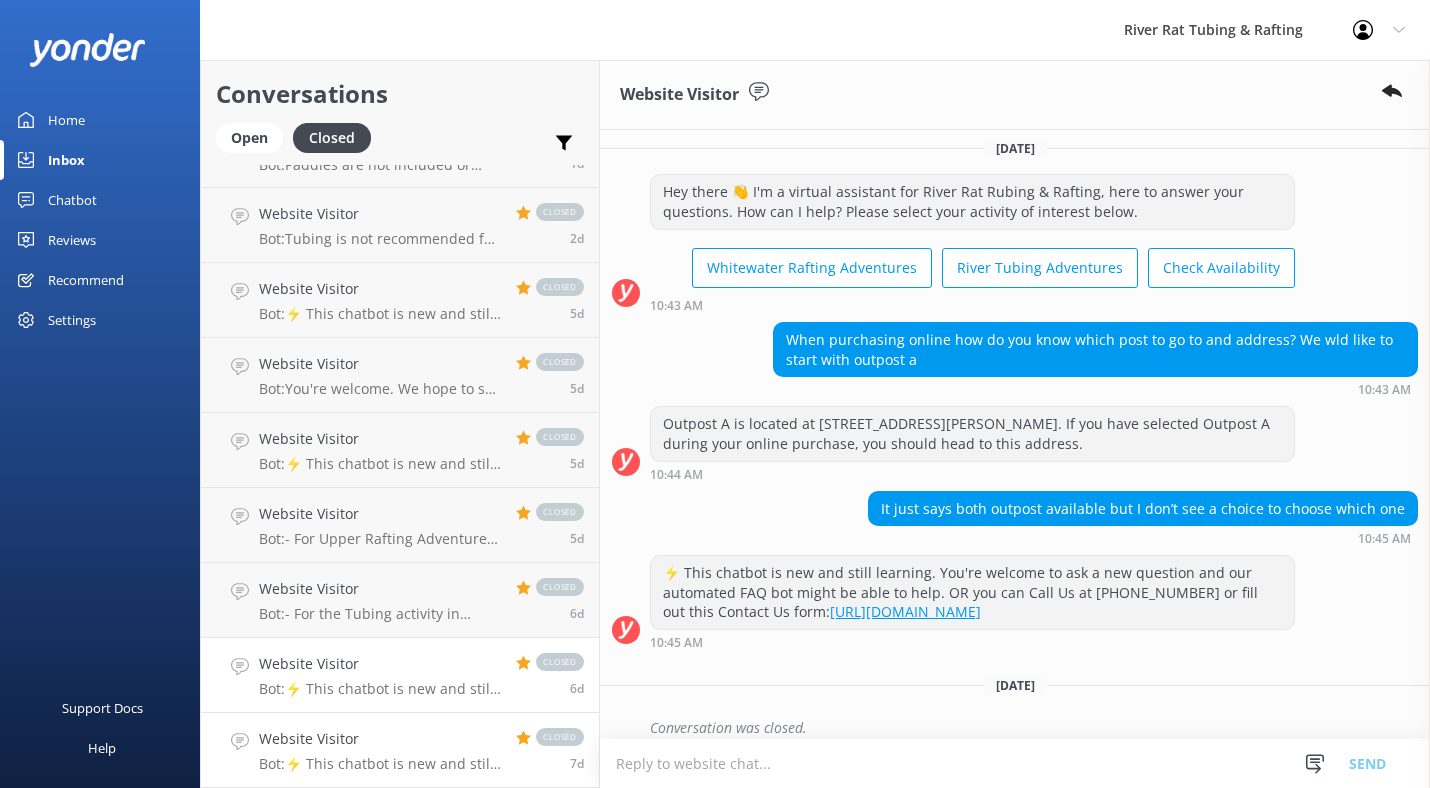 click on "Website Visitor" at bounding box center (380, 664) 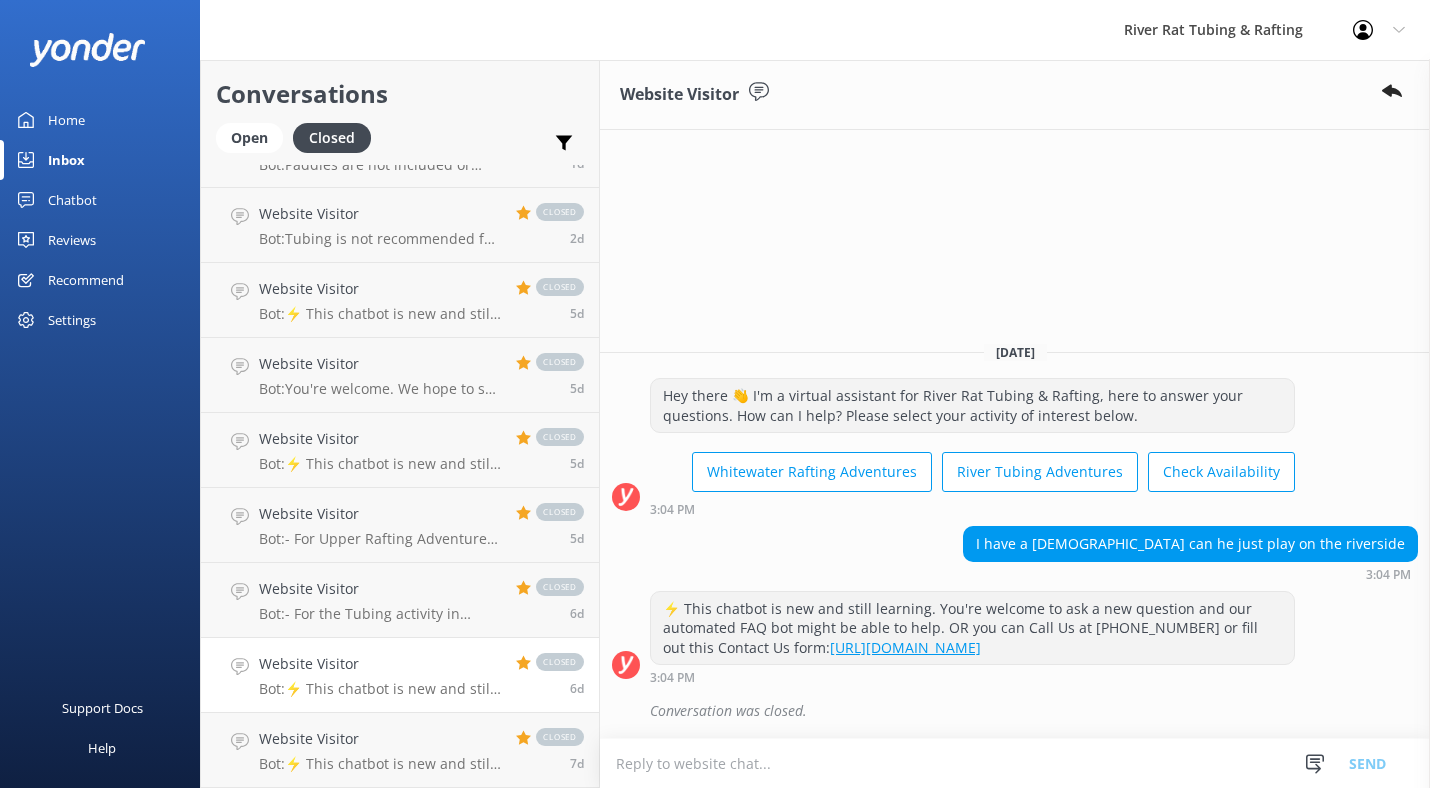 click on "Website Visitor" at bounding box center [380, 664] 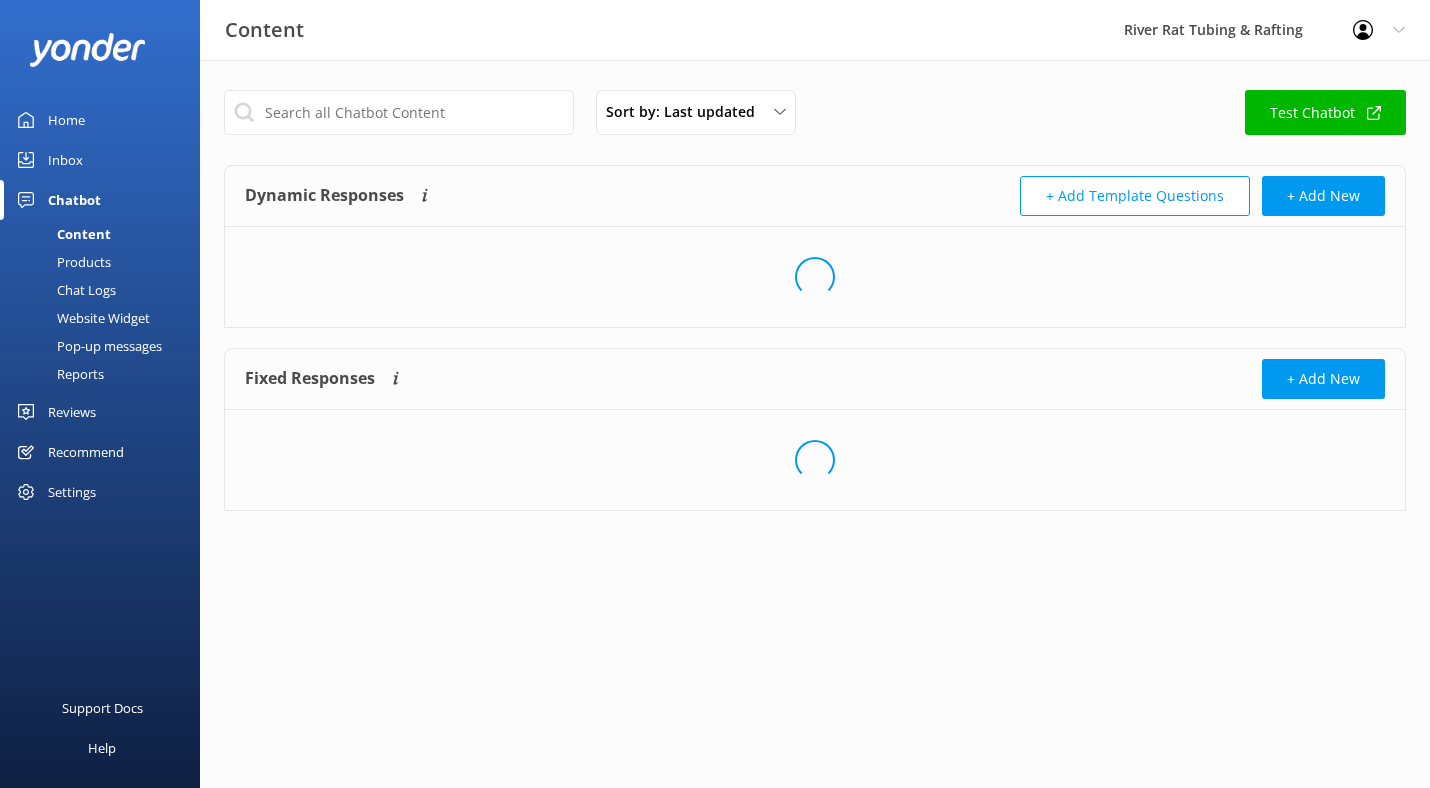 click on "Reports" at bounding box center (58, 374) 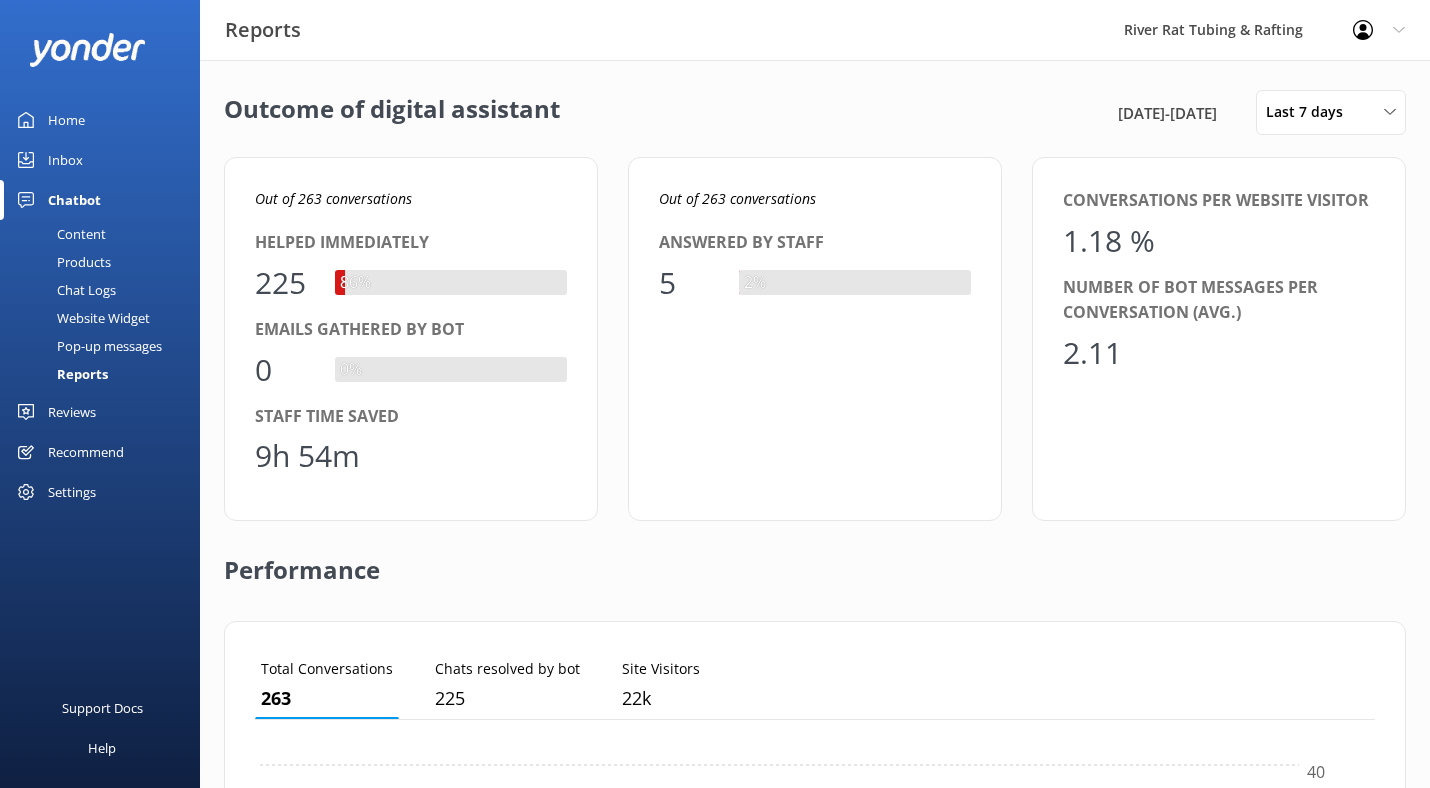 scroll, scrollTop: 1, scrollLeft: 1, axis: both 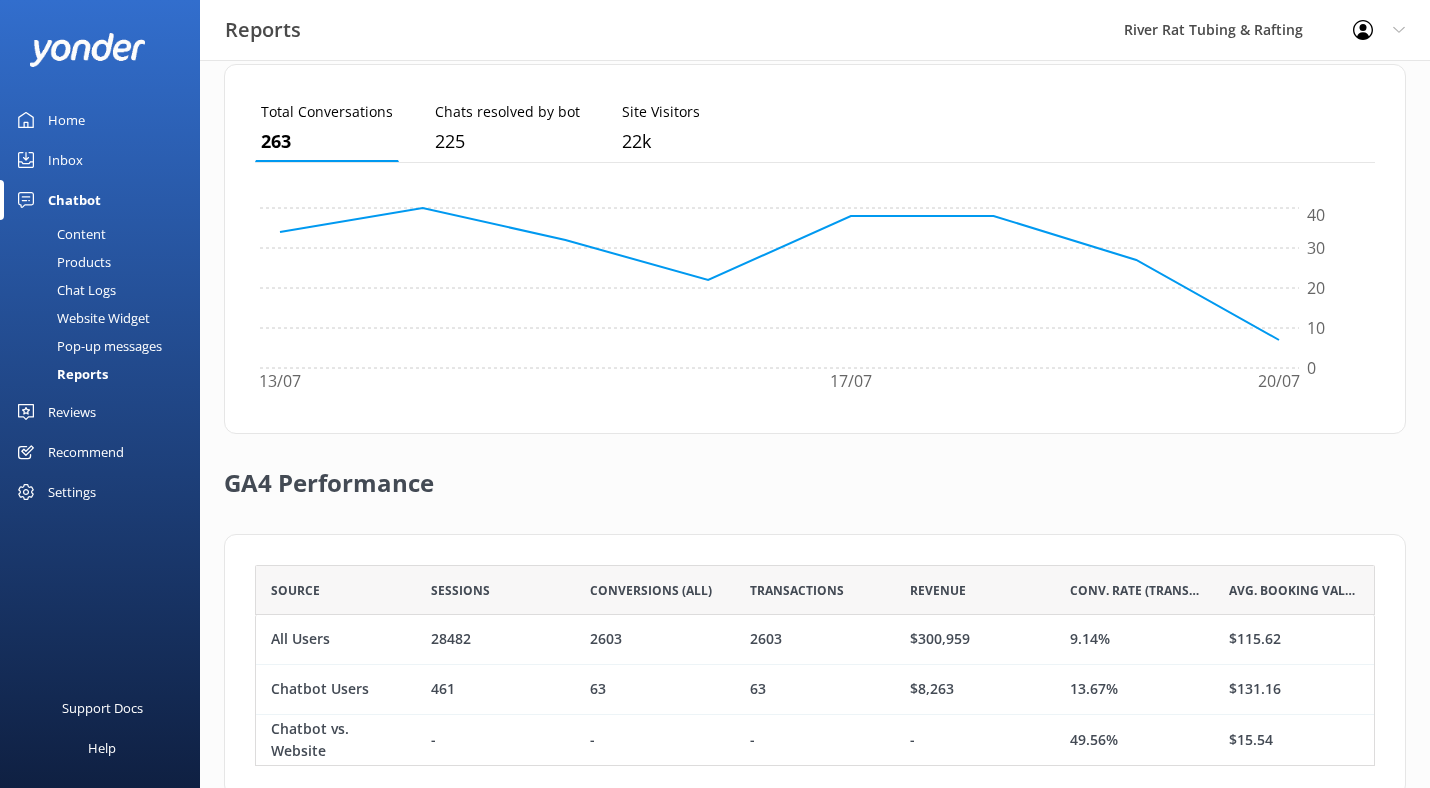 click on "Inbox" at bounding box center [65, 160] 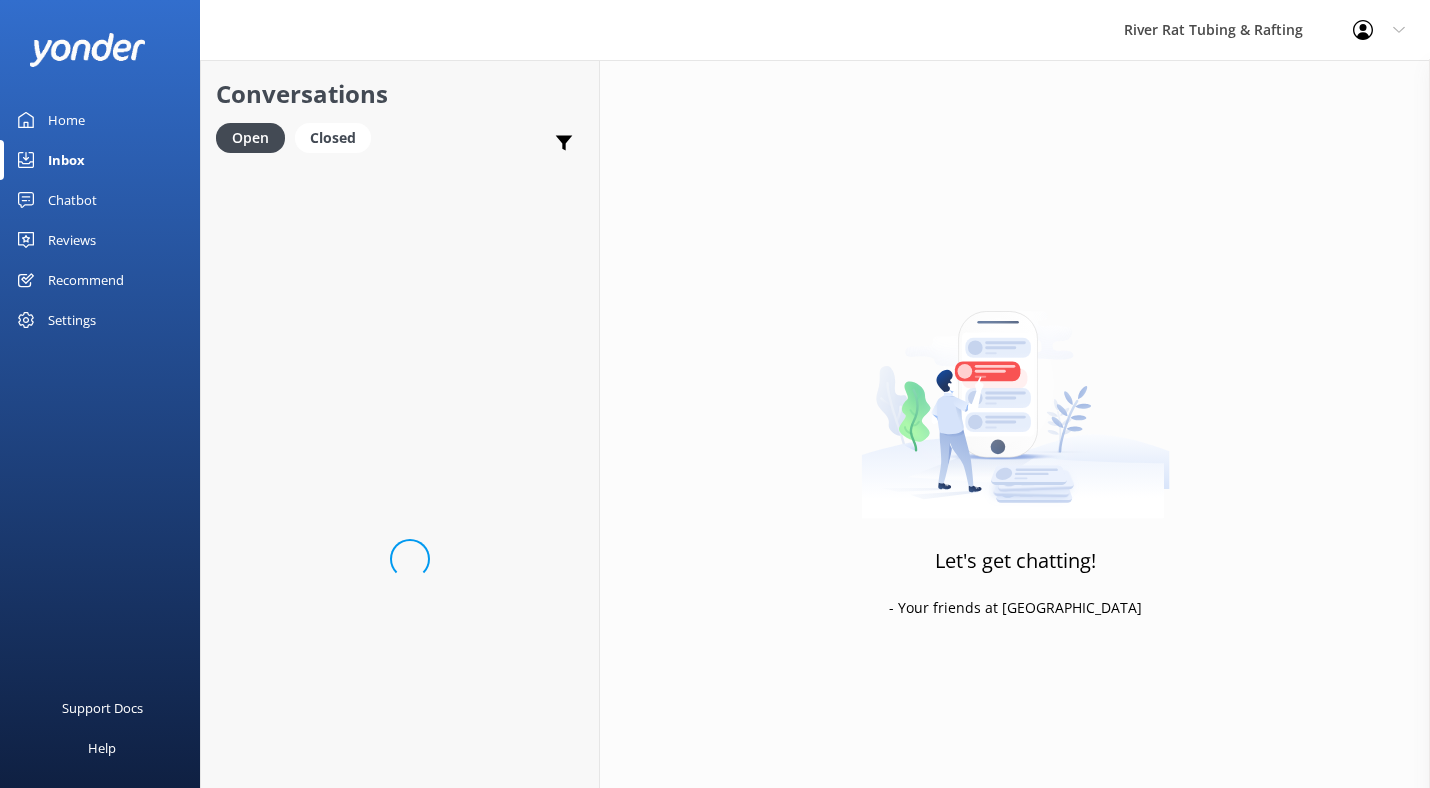 scroll, scrollTop: 0, scrollLeft: 0, axis: both 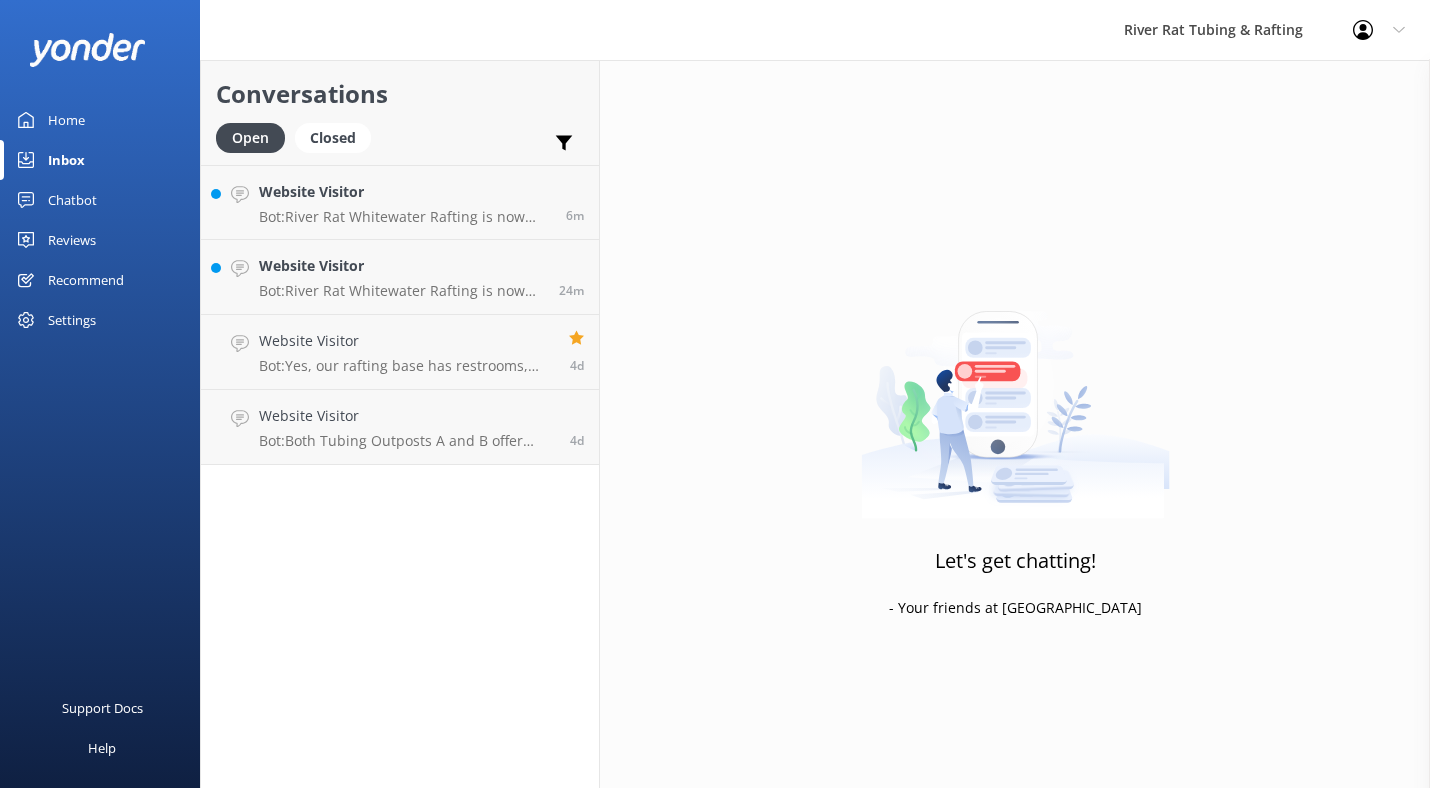 click on "Home" at bounding box center (66, 120) 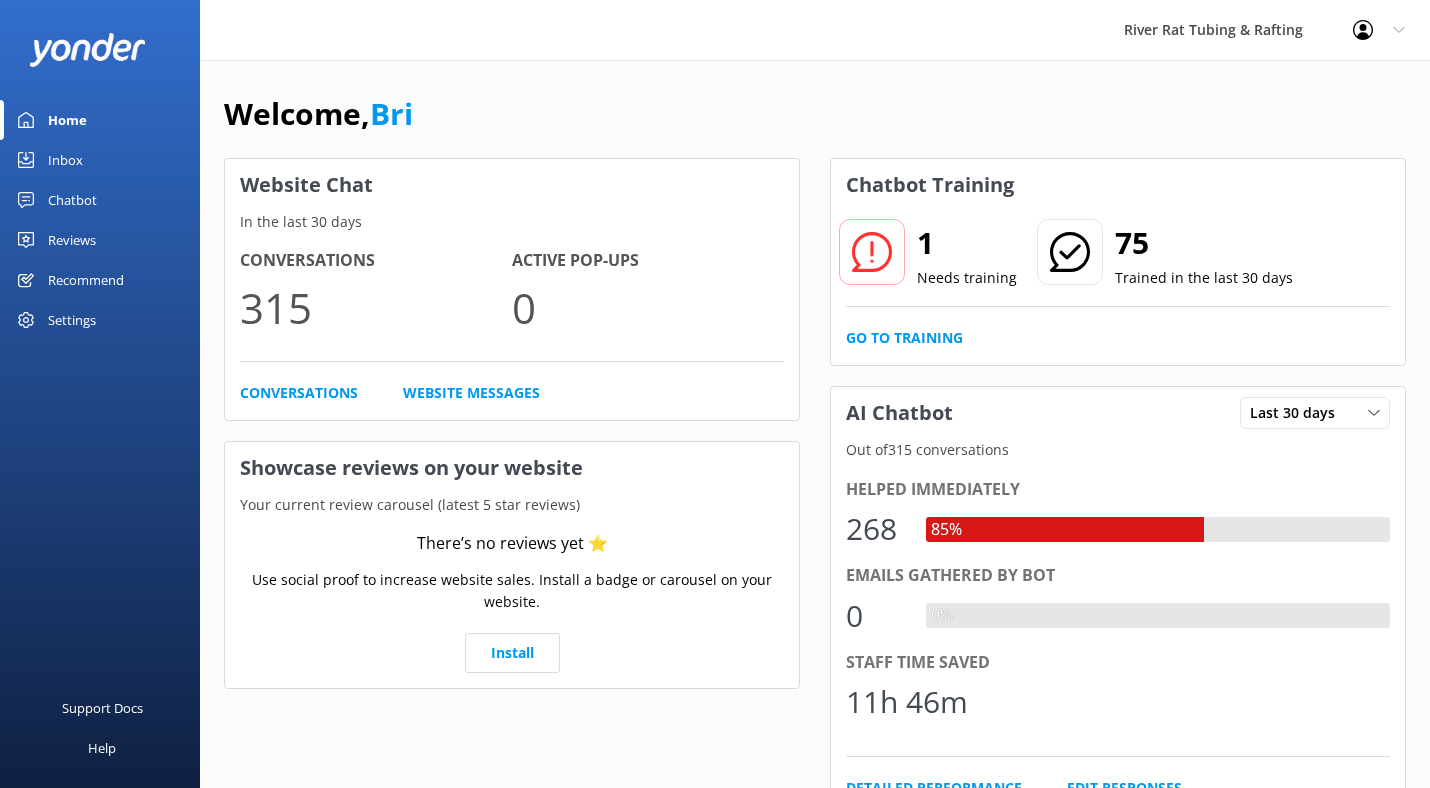 click on "Chatbot" at bounding box center [72, 200] 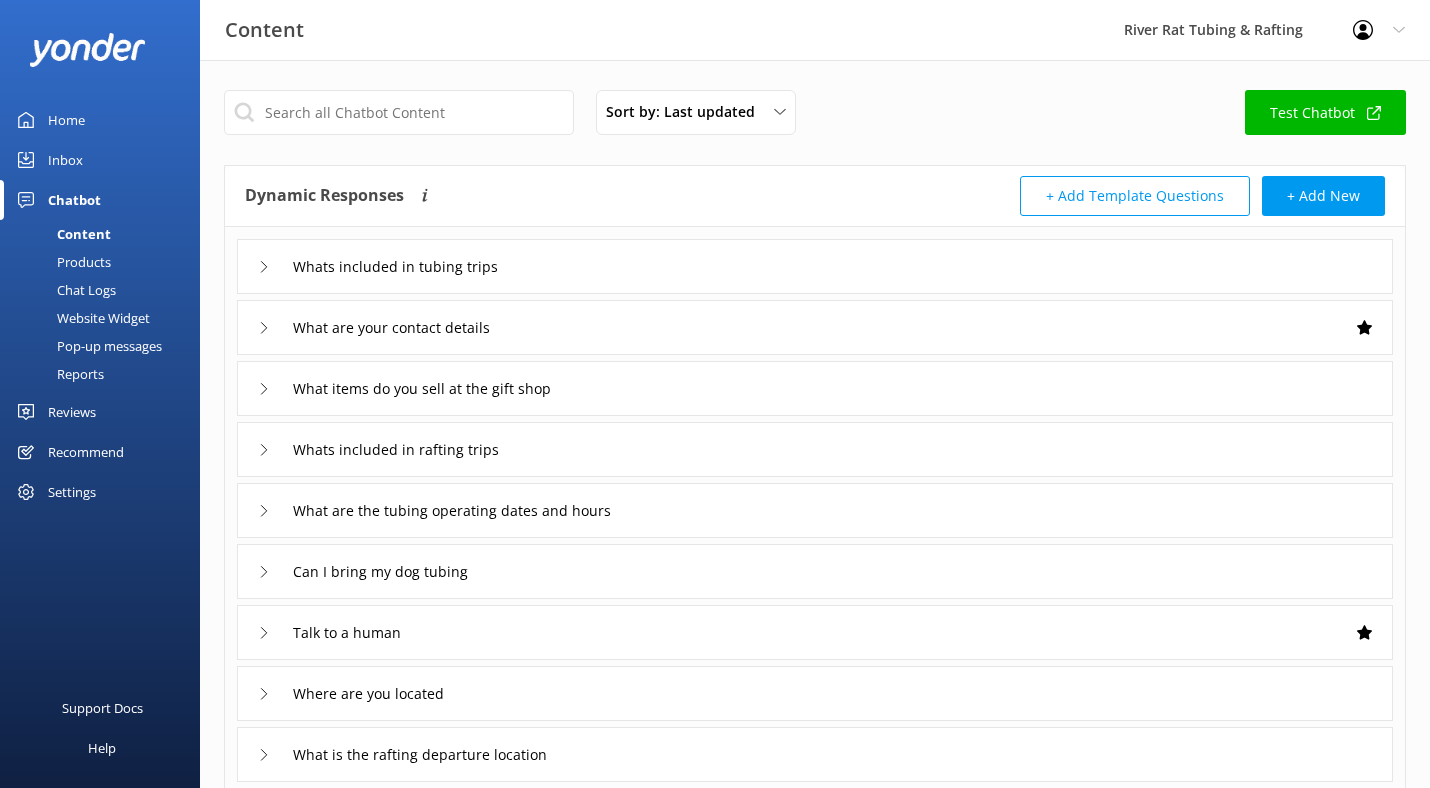 click on "+ Add Template Questions" at bounding box center (1135, 196) 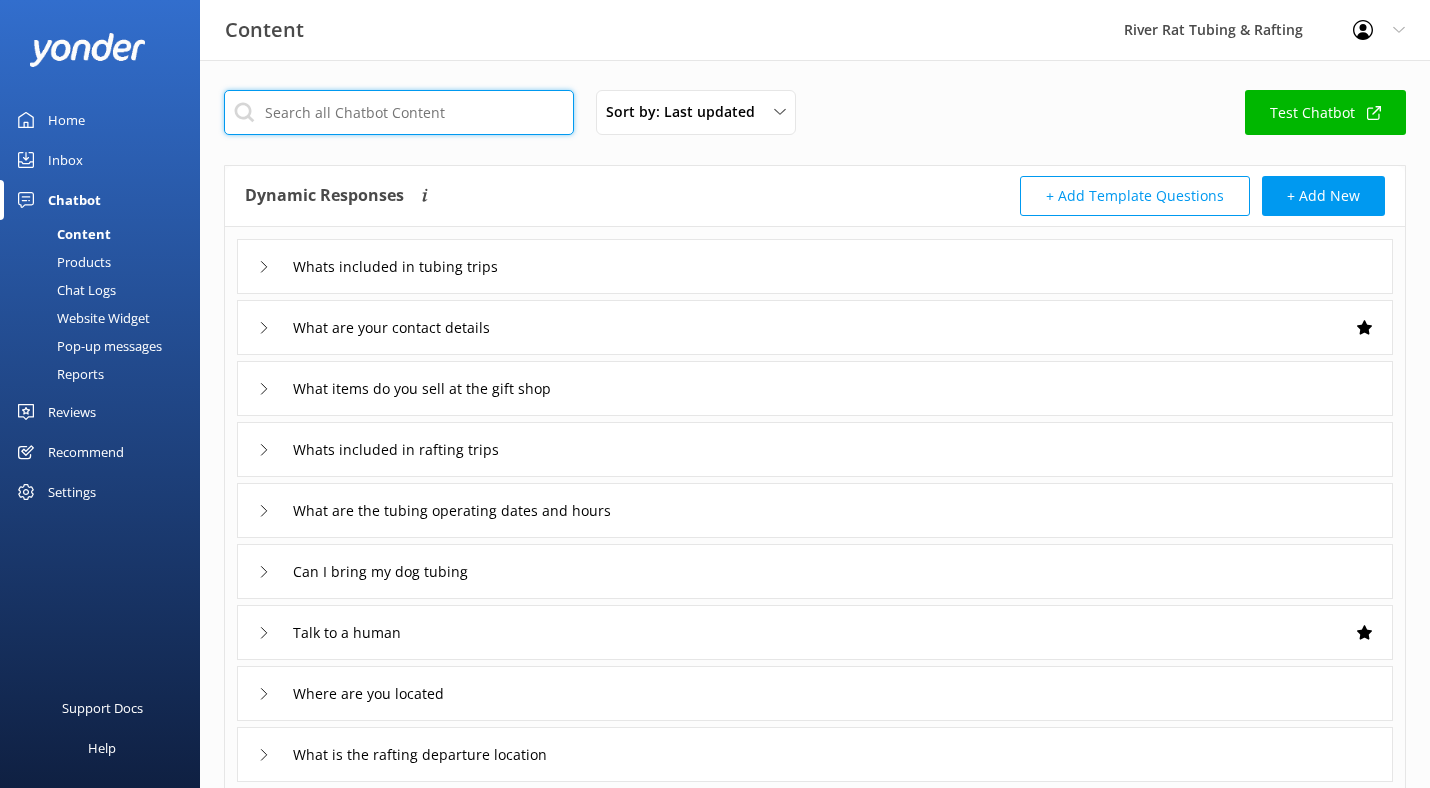 click at bounding box center (399, 112) 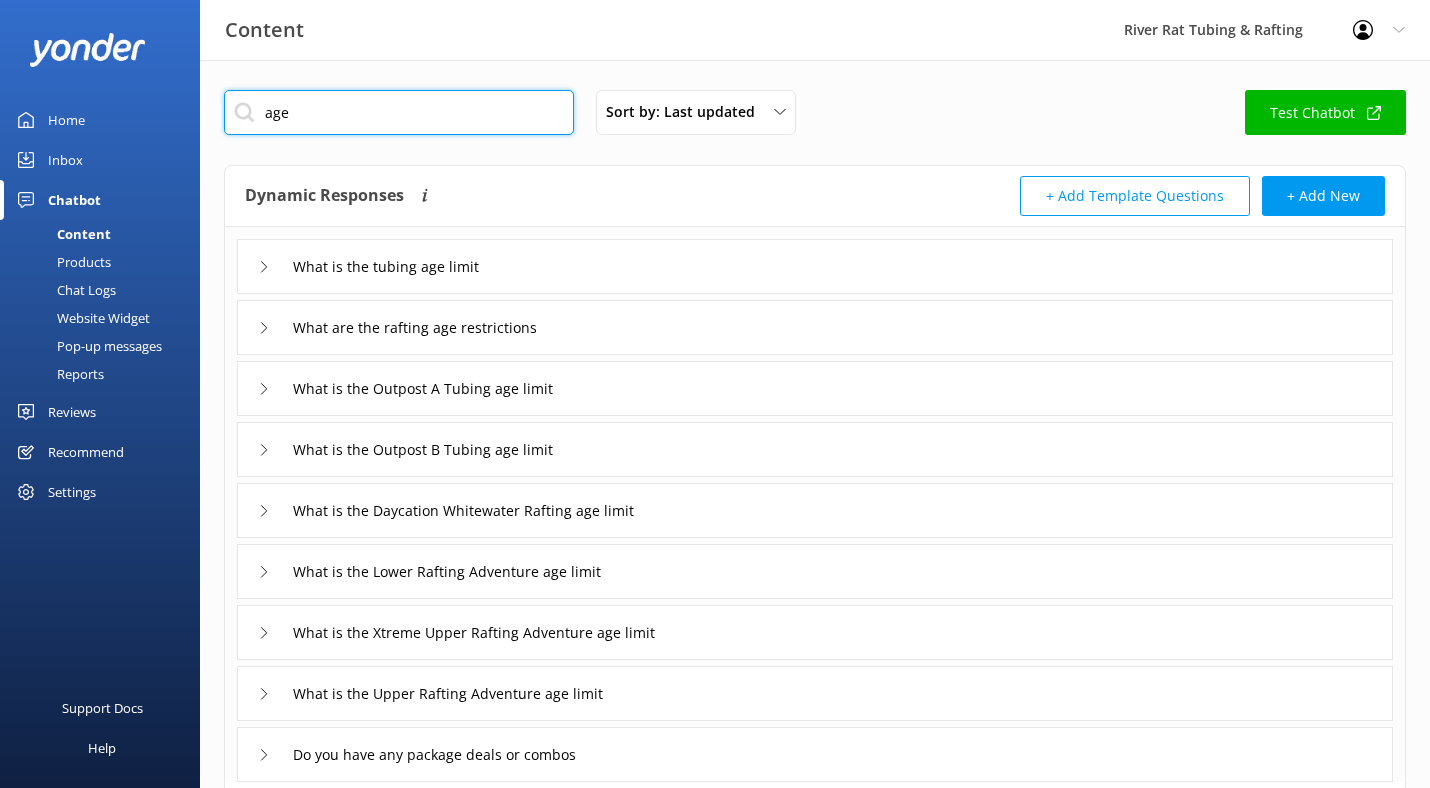 type on "age" 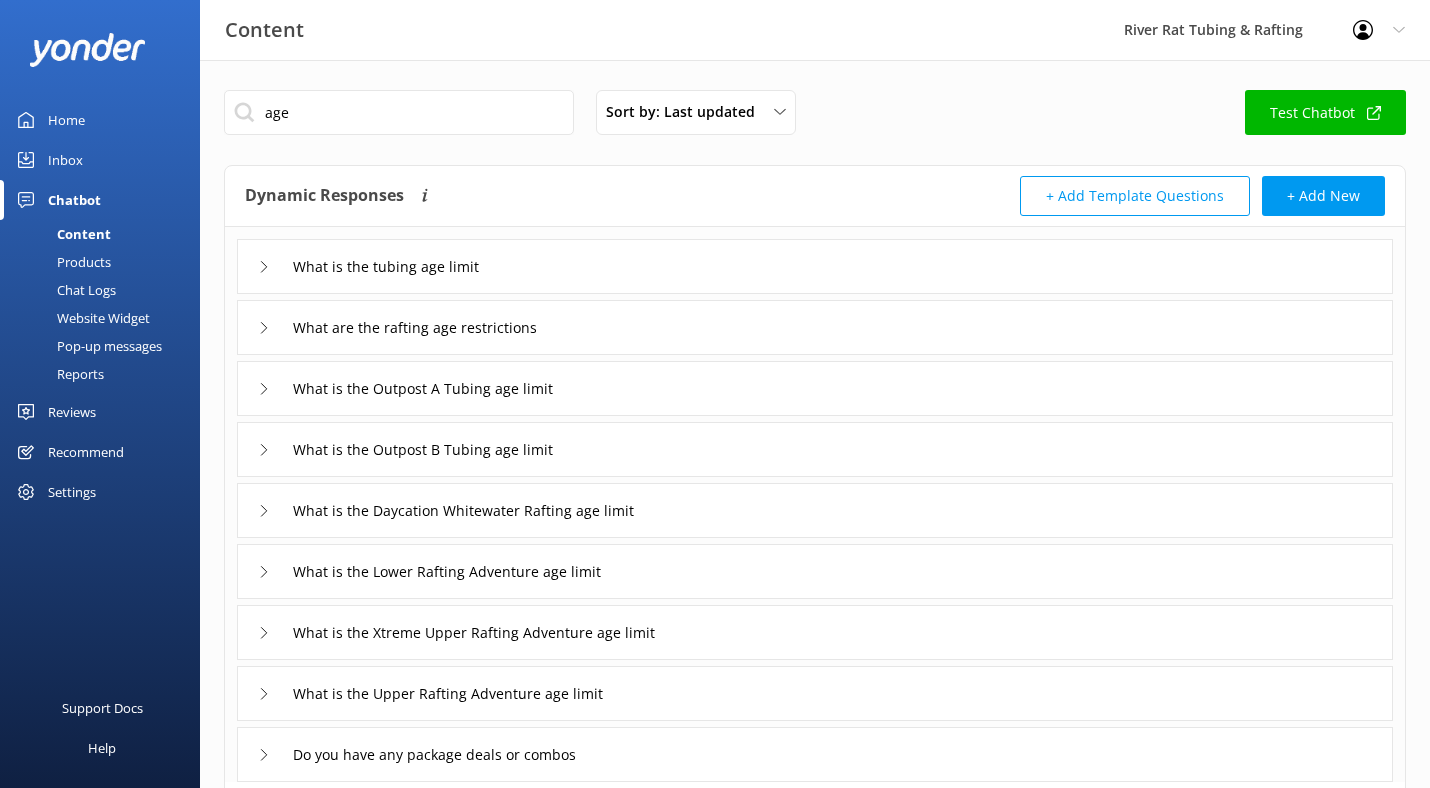 click 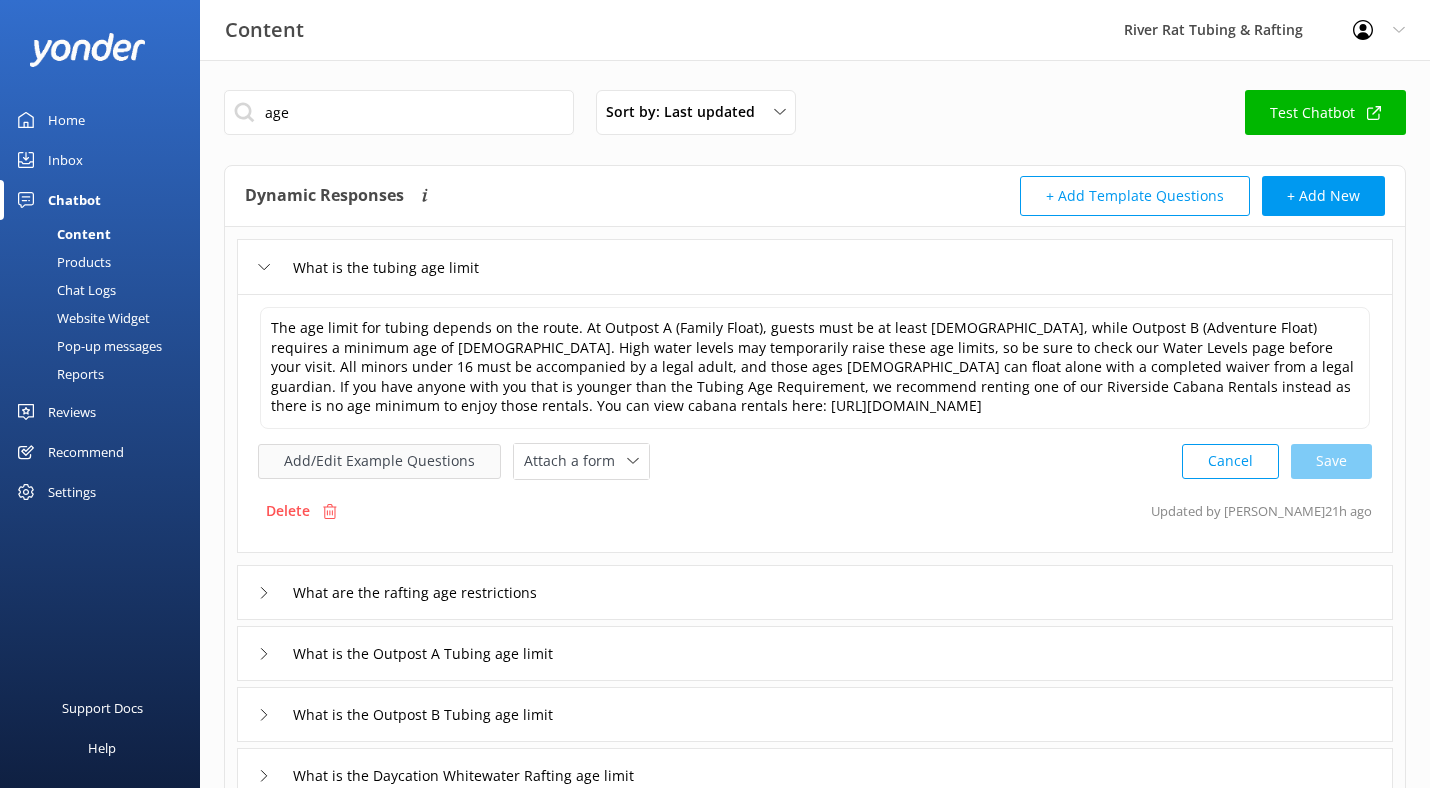 click on "Add/Edit Example Questions" at bounding box center (379, 461) 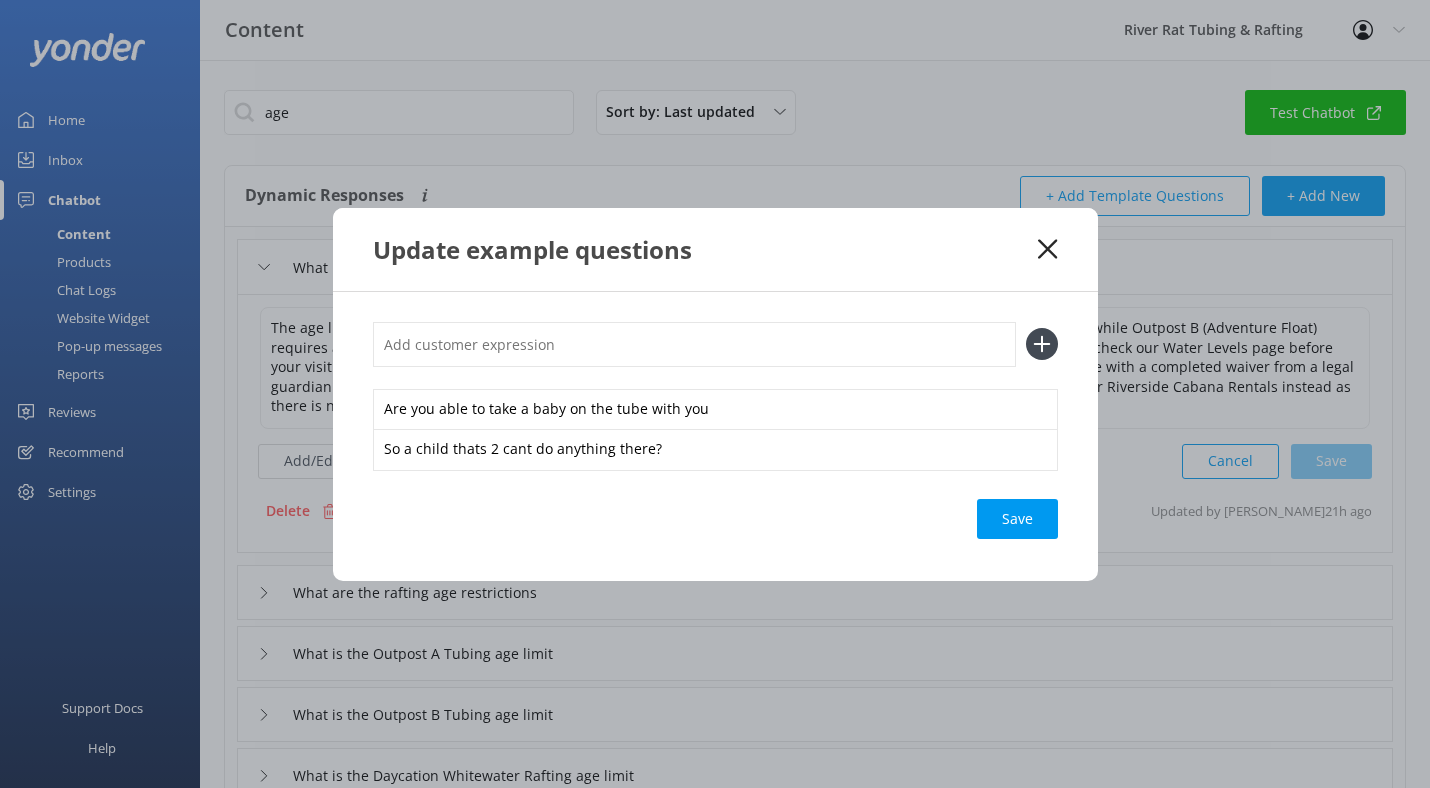 click at bounding box center (694, 344) 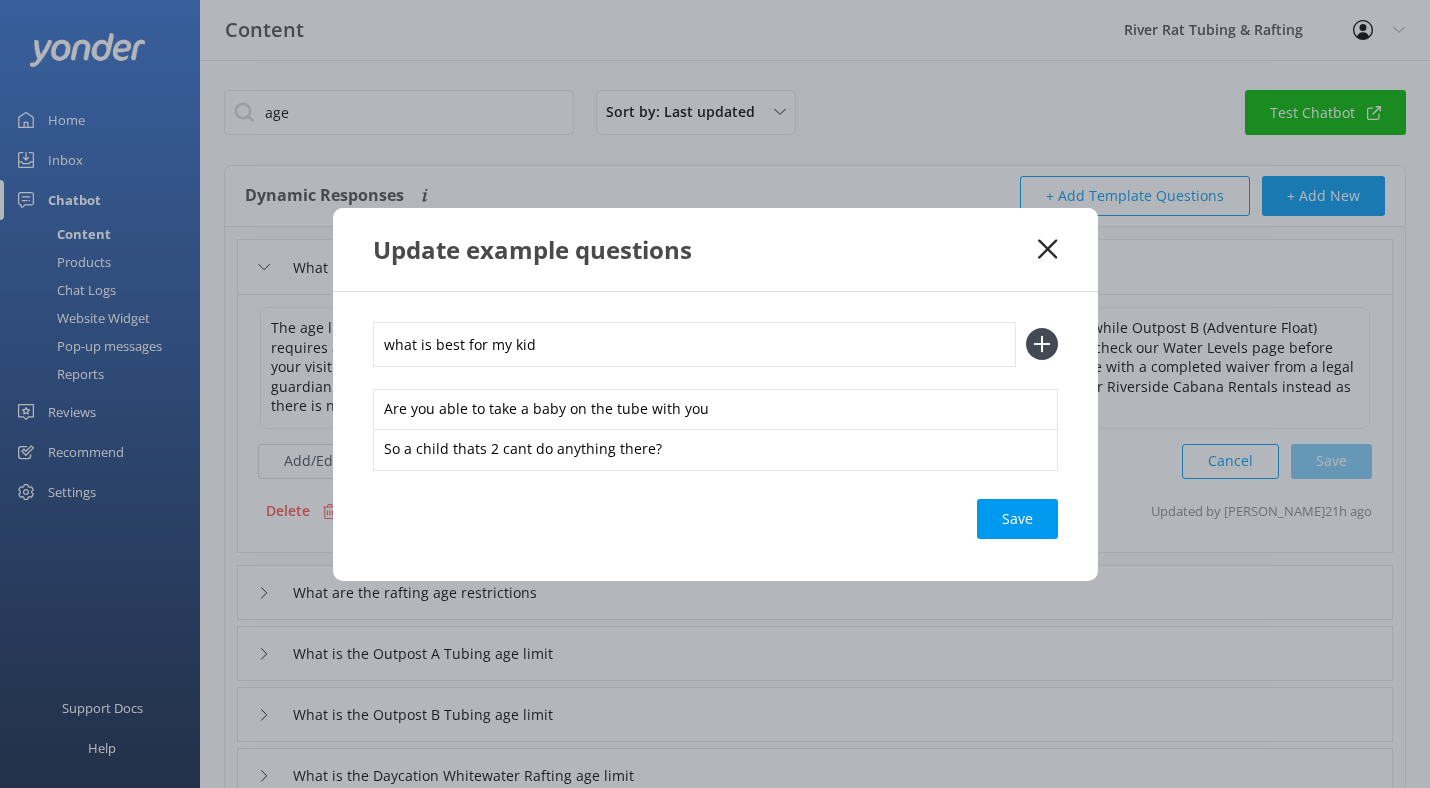 type on "what is best for my kid" 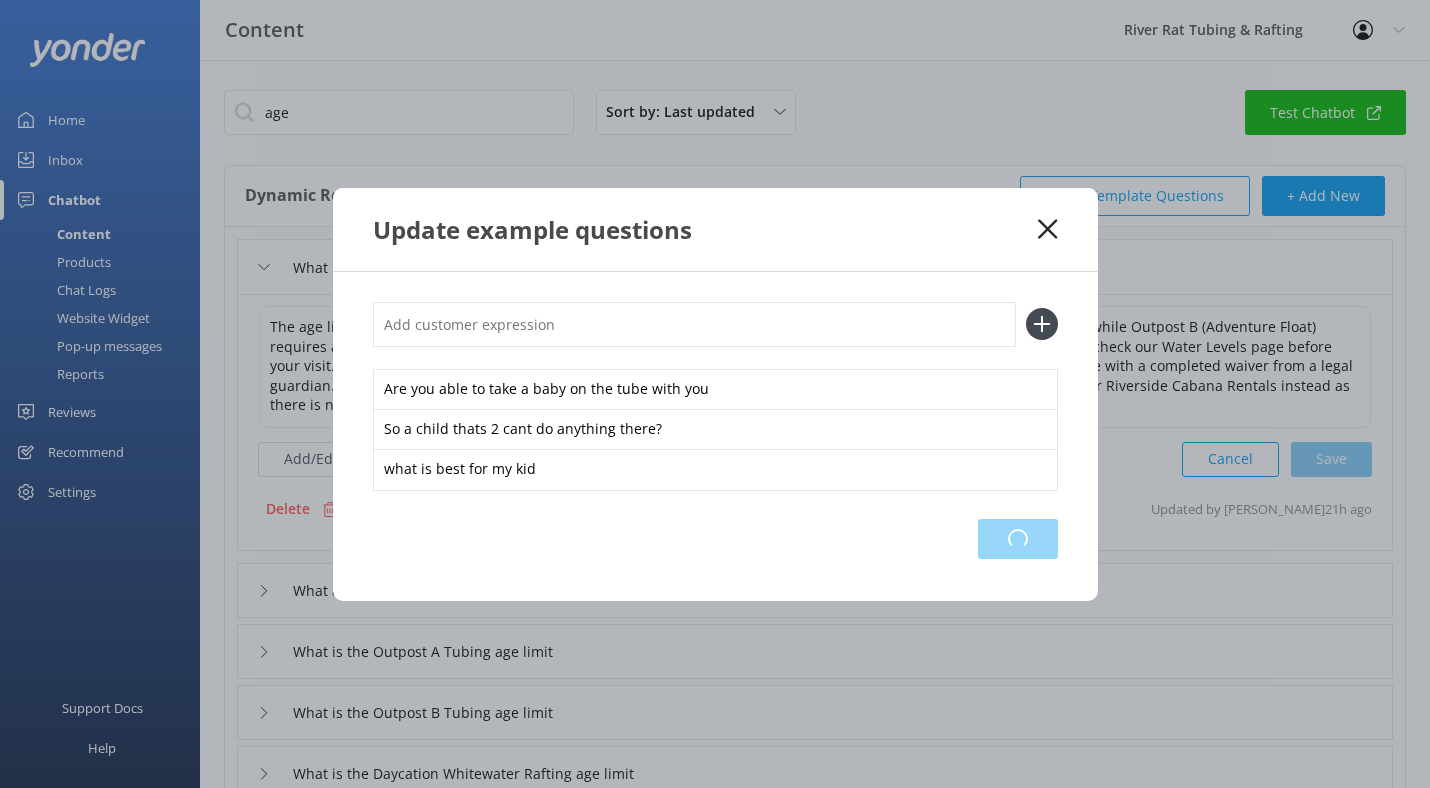 click on "Loading.." at bounding box center [1018, 539] 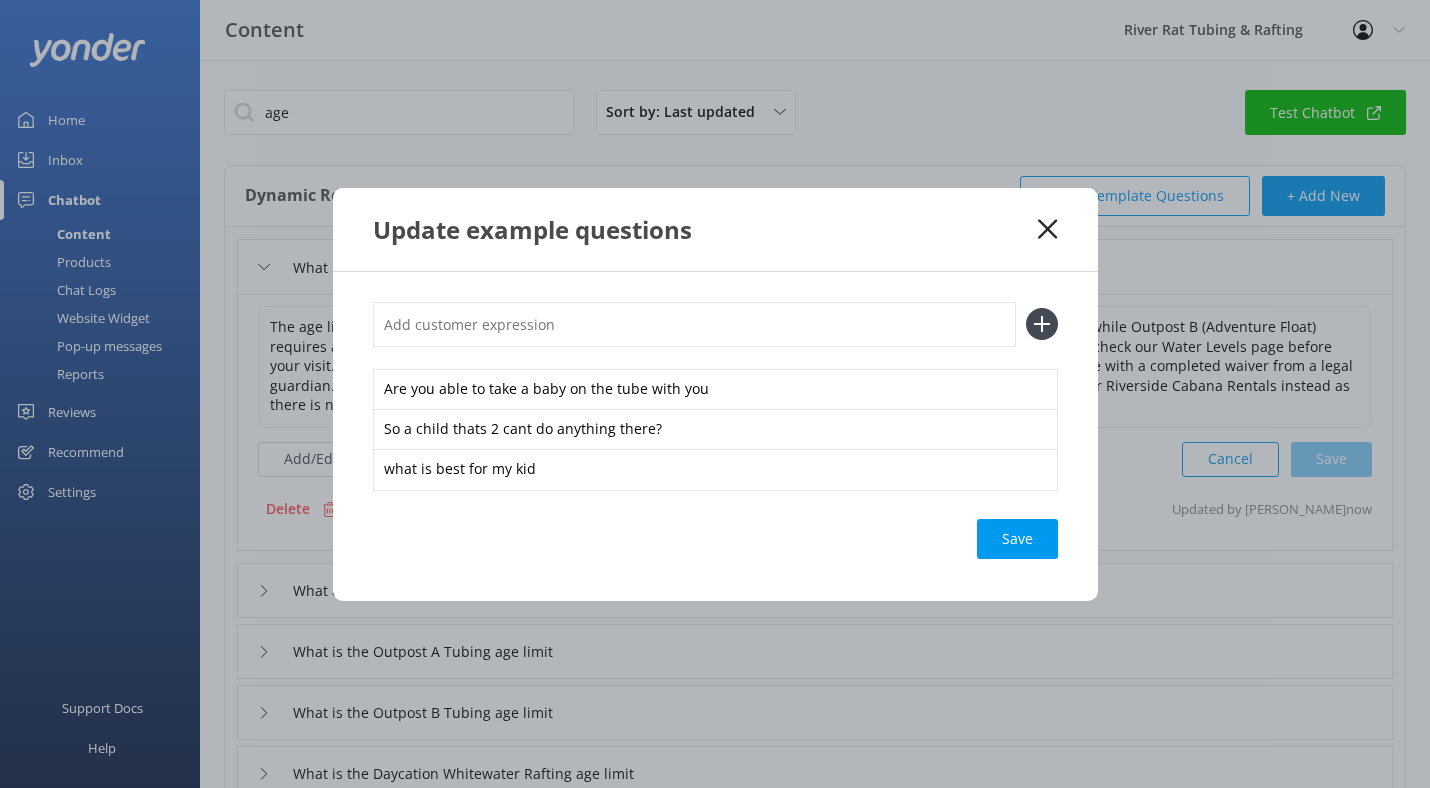 click 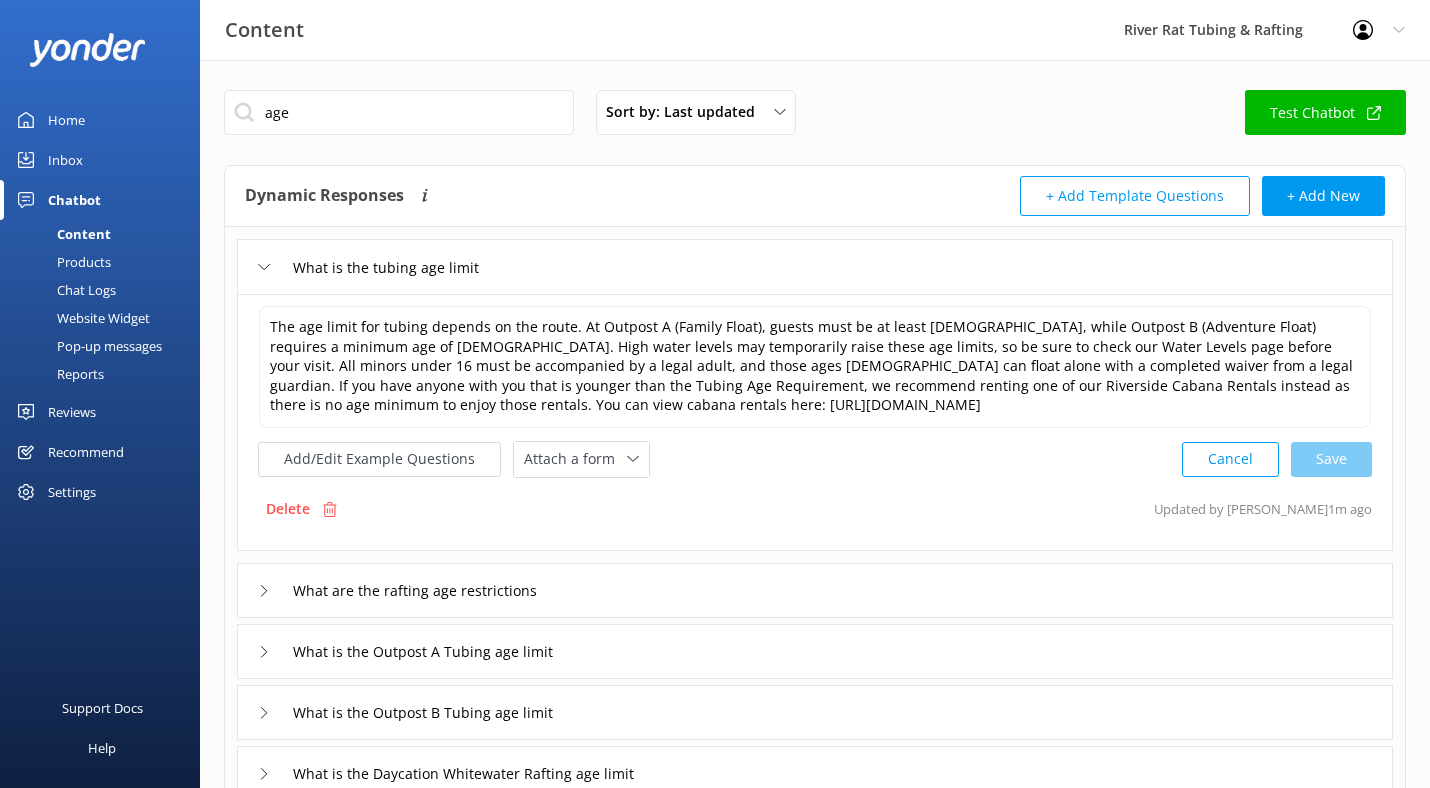click on "Products" at bounding box center [61, 262] 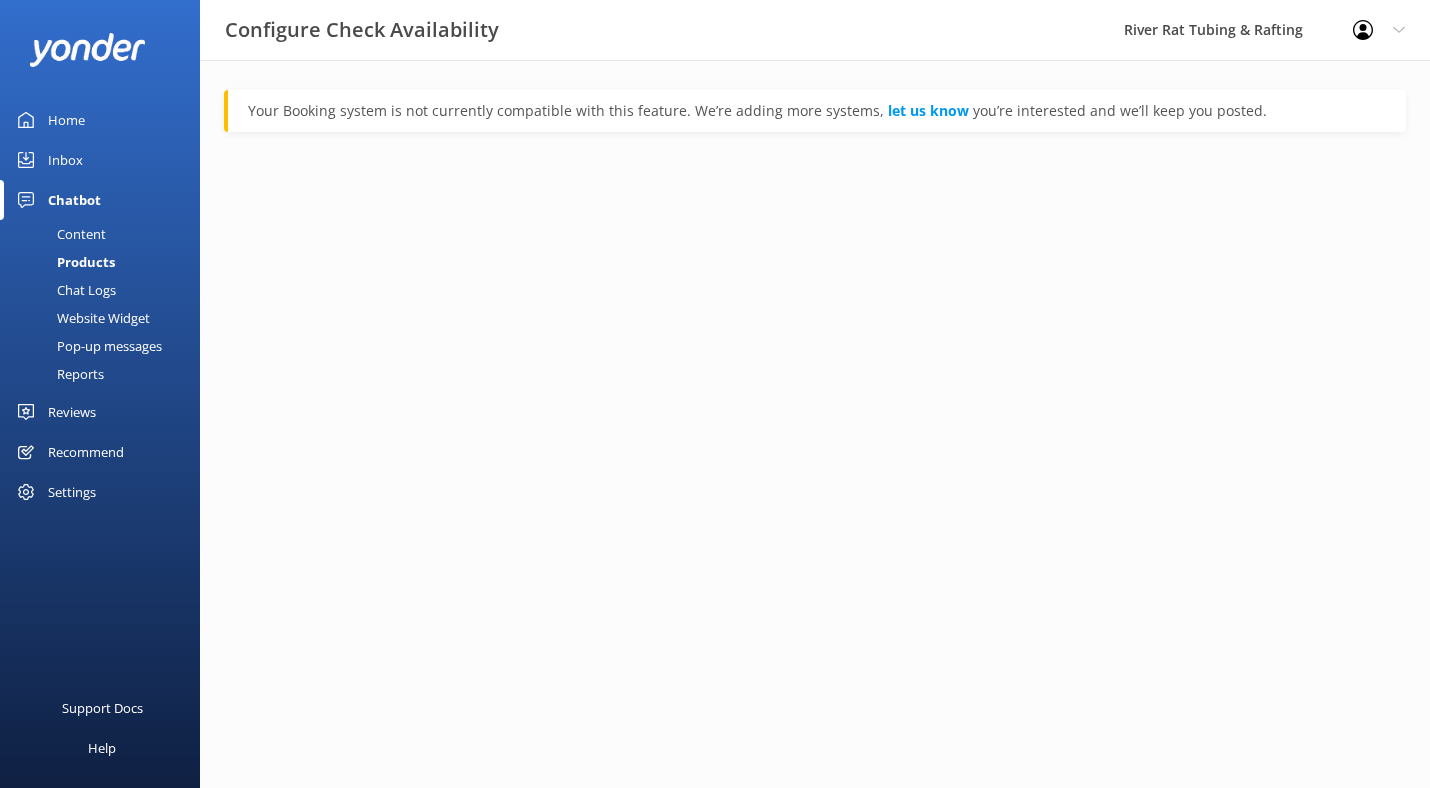 click on "Inbox" at bounding box center [65, 160] 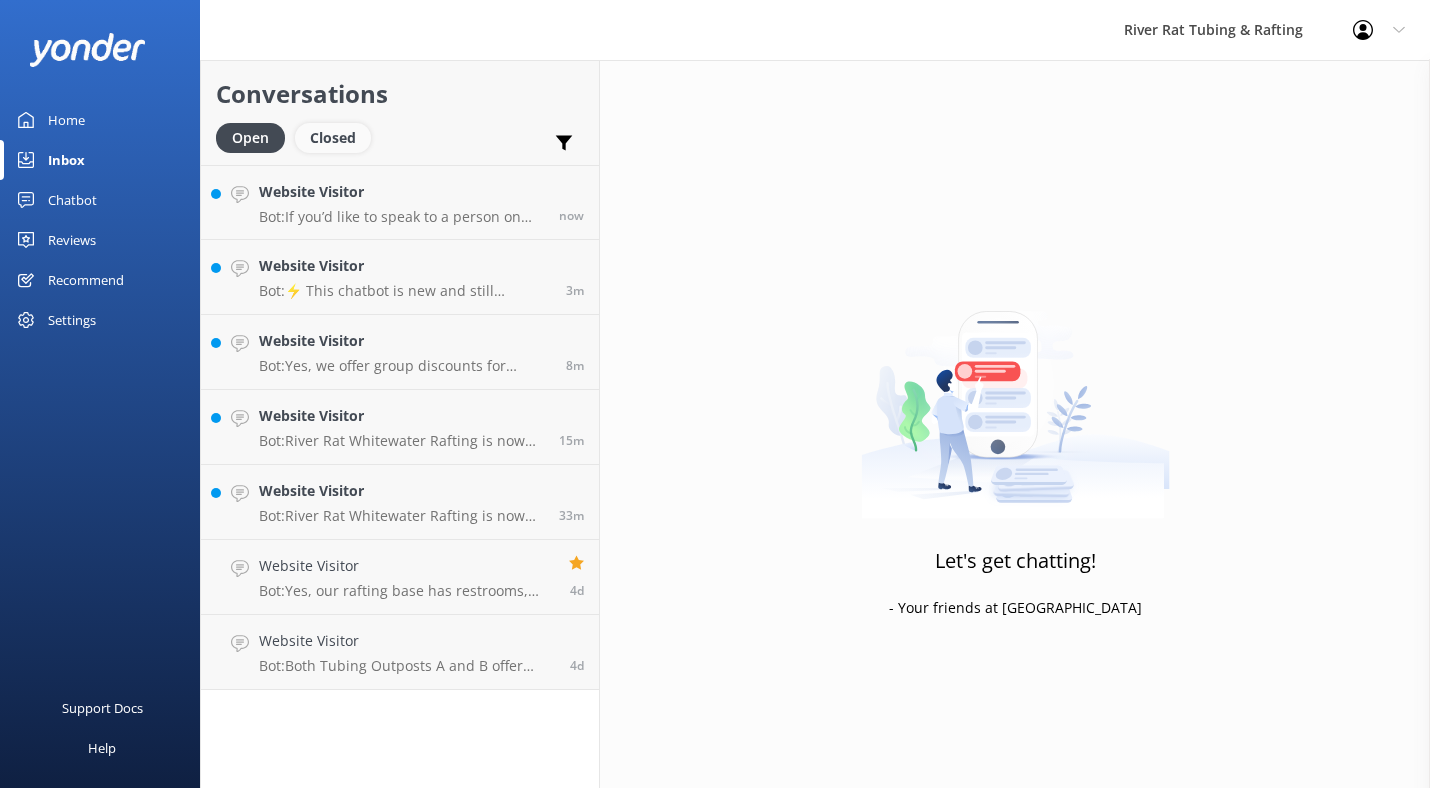 click on "Closed" at bounding box center (333, 138) 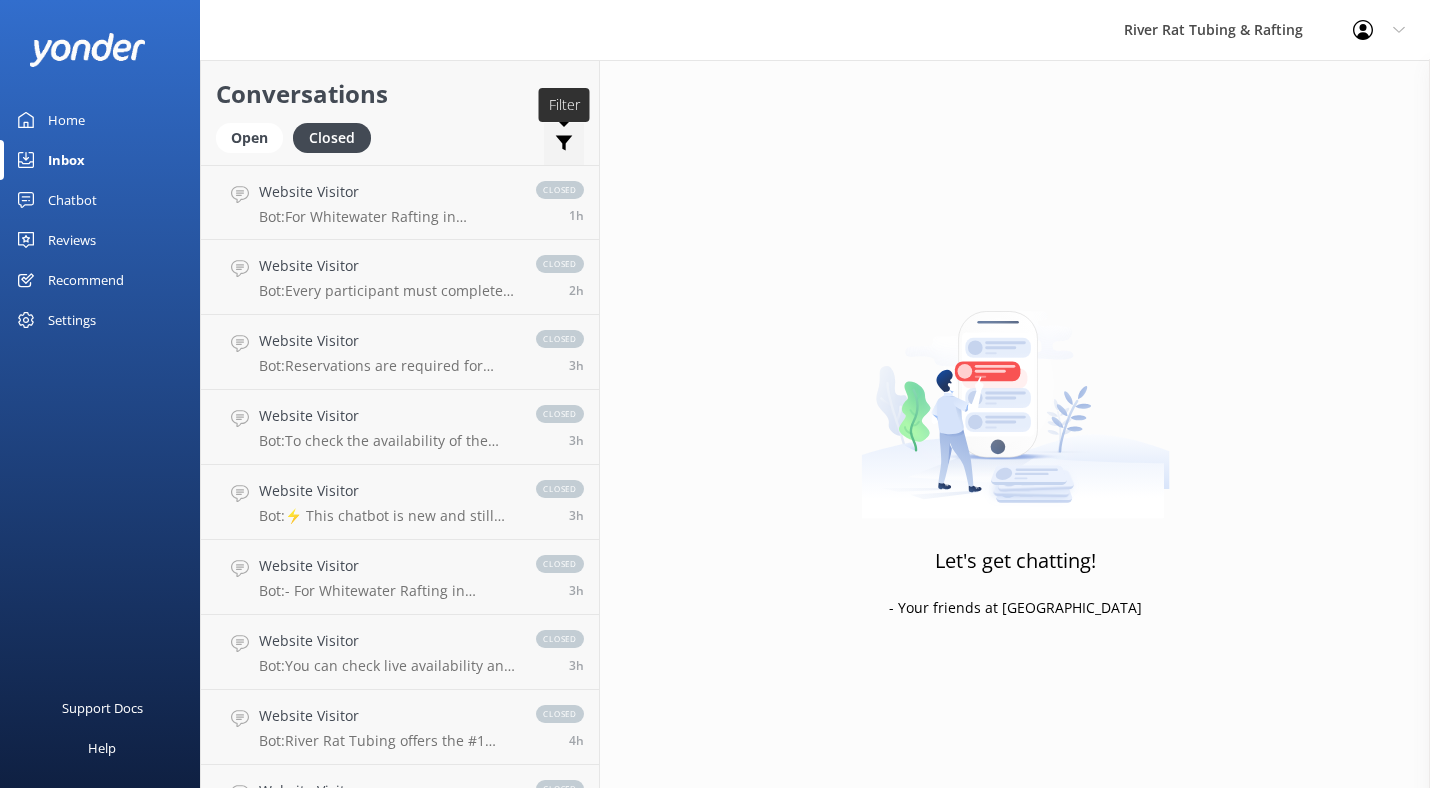 click 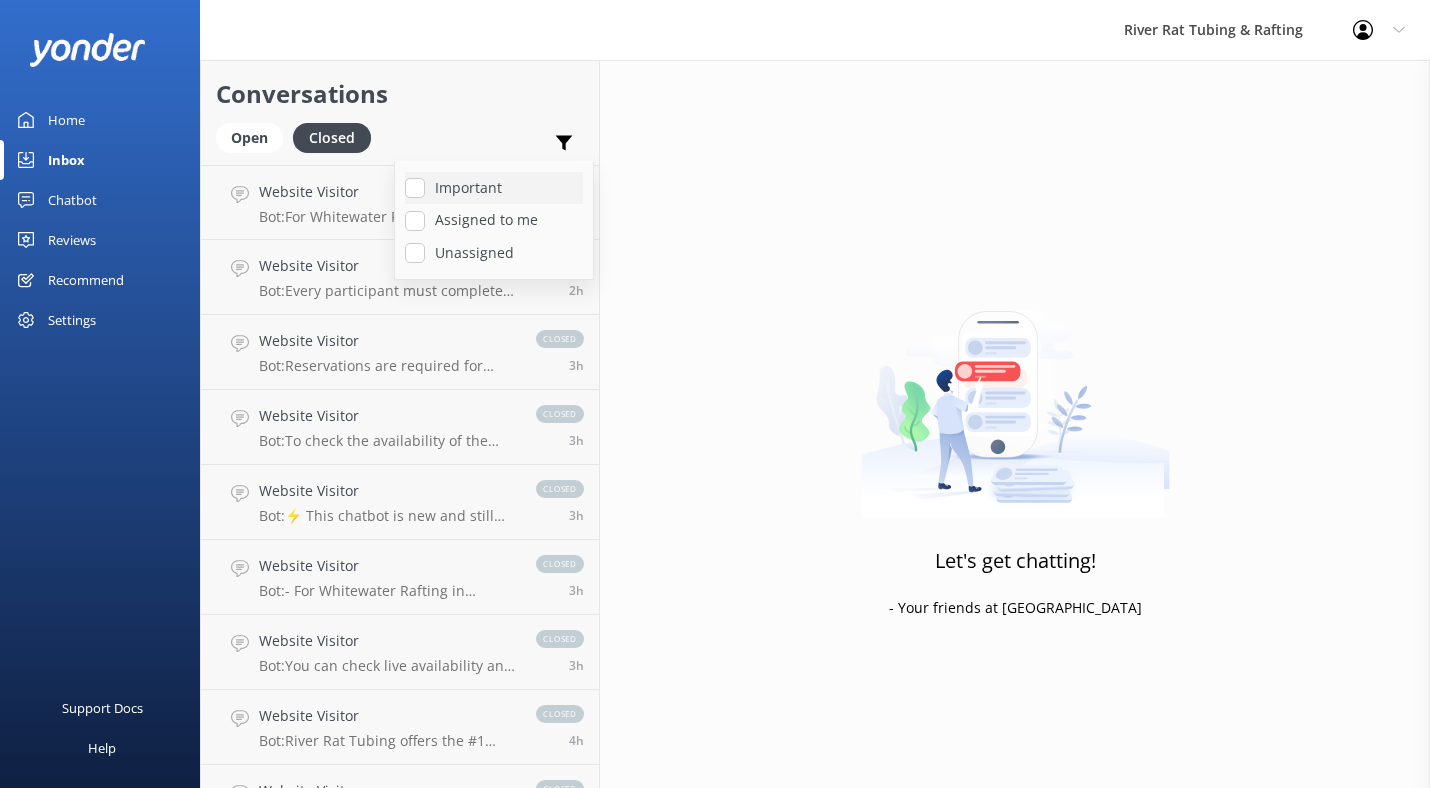 click on "Important" at bounding box center (494, 188) 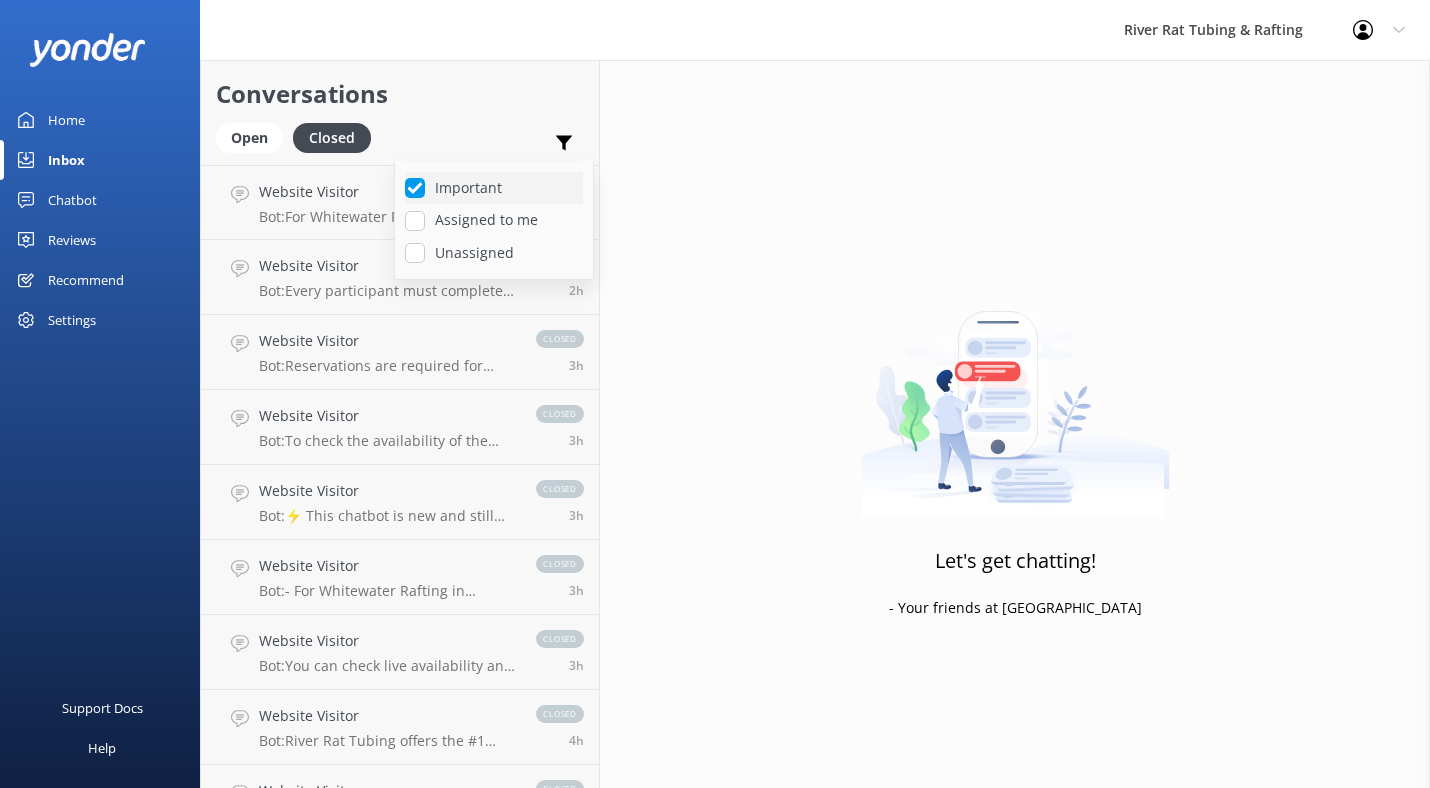 checkbox on "true" 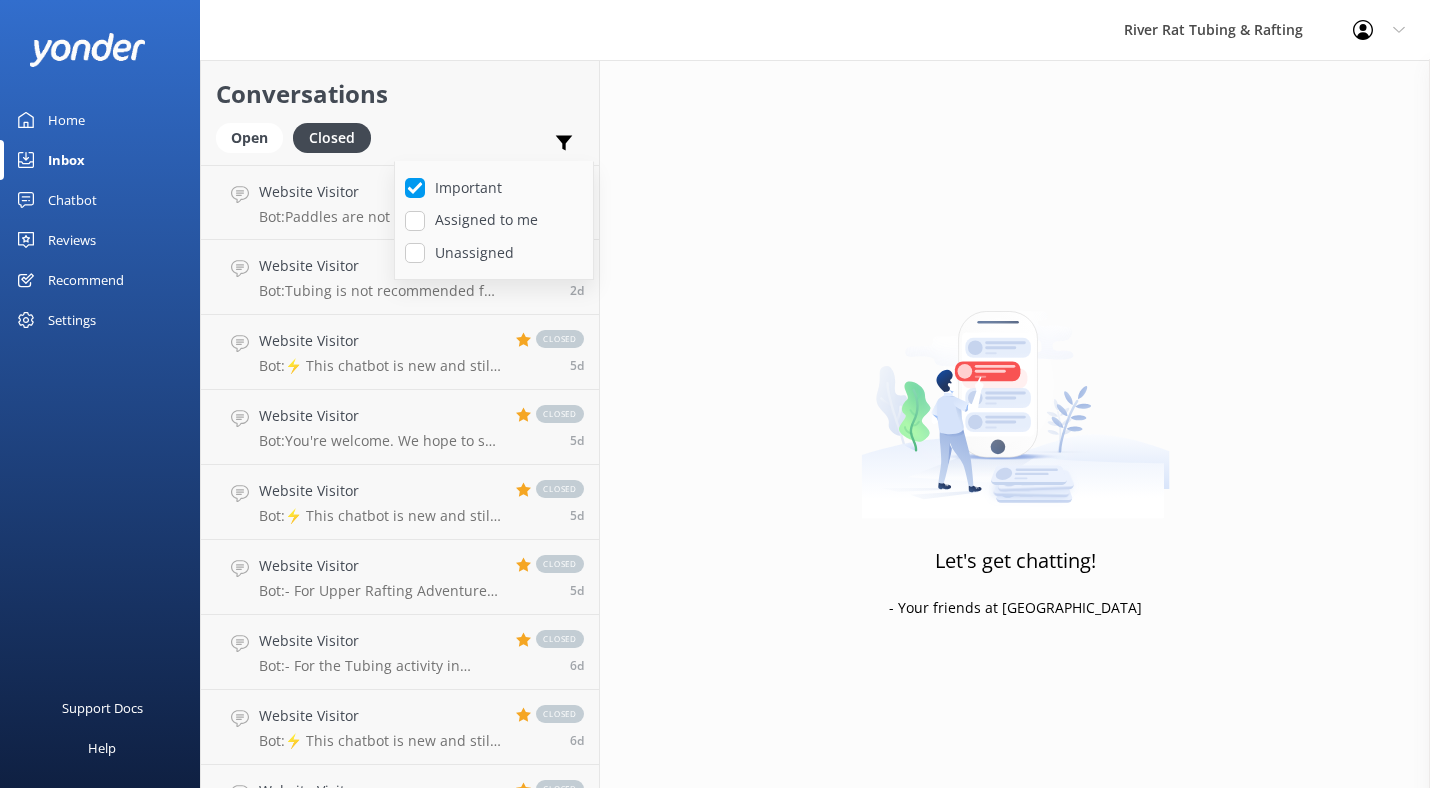 click on "Conversations Open Closed Important Assigned to me Unassigned" at bounding box center (400, 112) 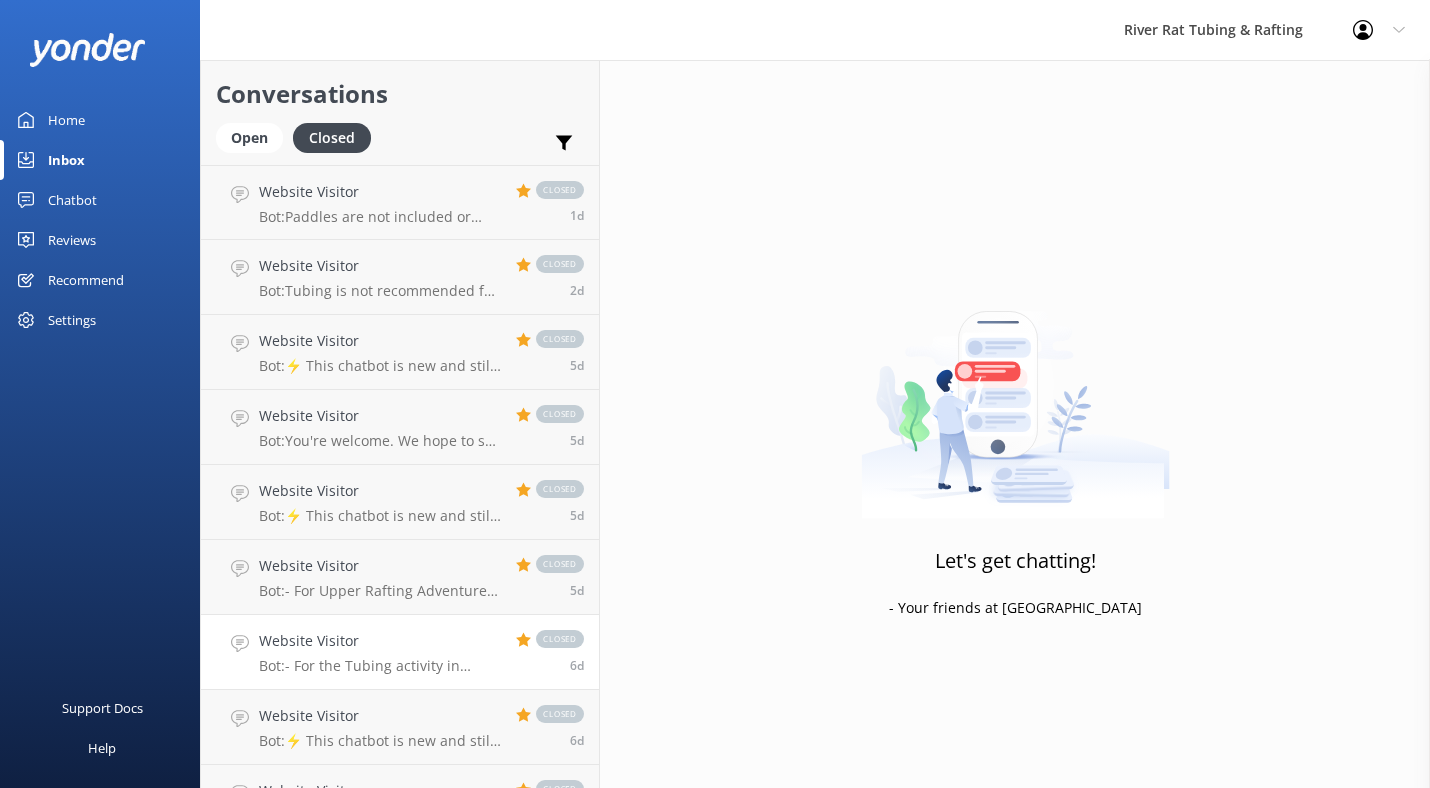 scroll, scrollTop: 52, scrollLeft: 0, axis: vertical 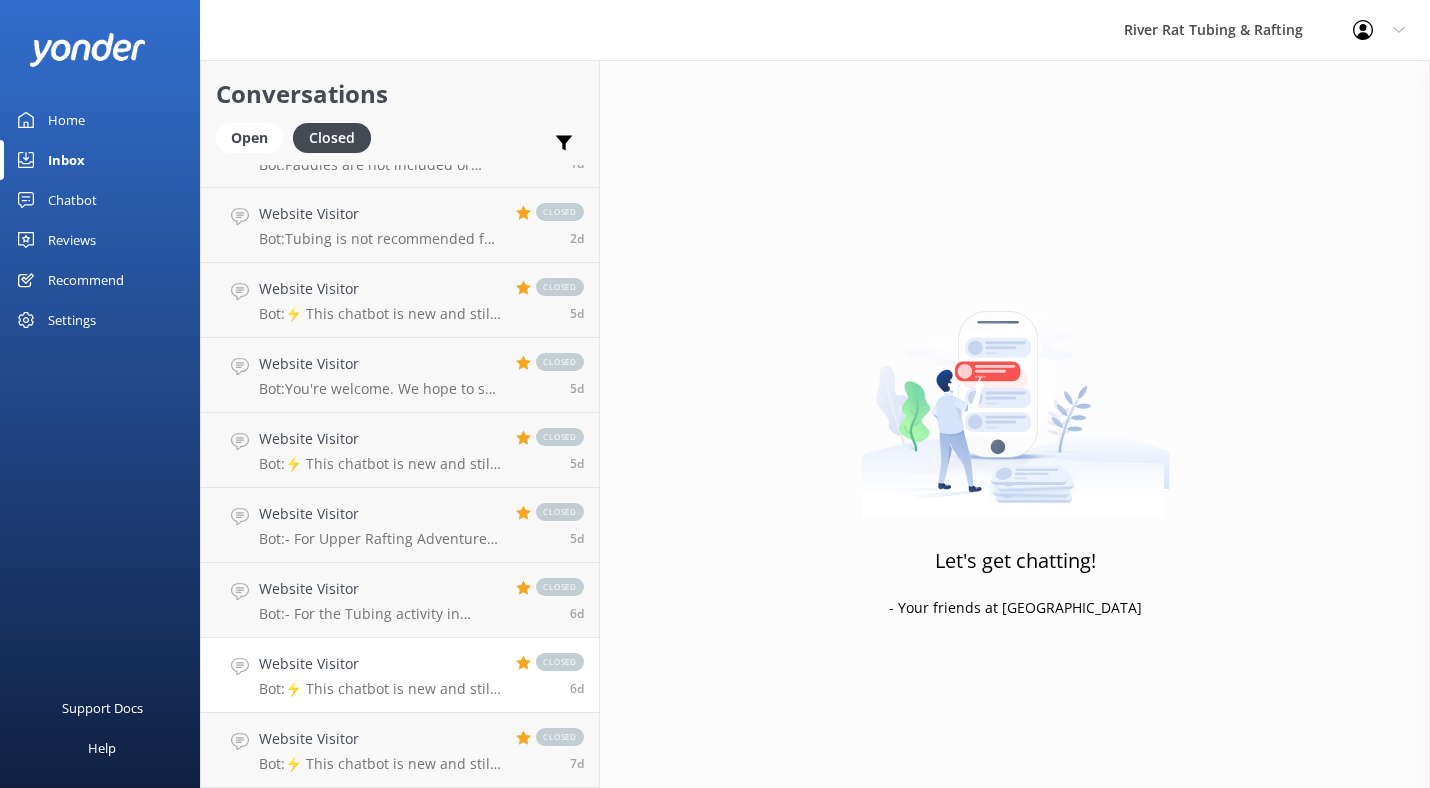 click on "Bot:  ⚡ This chatbot is new and still learning. You're welcome to ask a new question and our automated FAQ bot might be able to help. OR you can Call Us at (865) 448-8888 or fill out this Contact Us form: https://smokymtnriverrat.com/contact-us/" at bounding box center (380, 689) 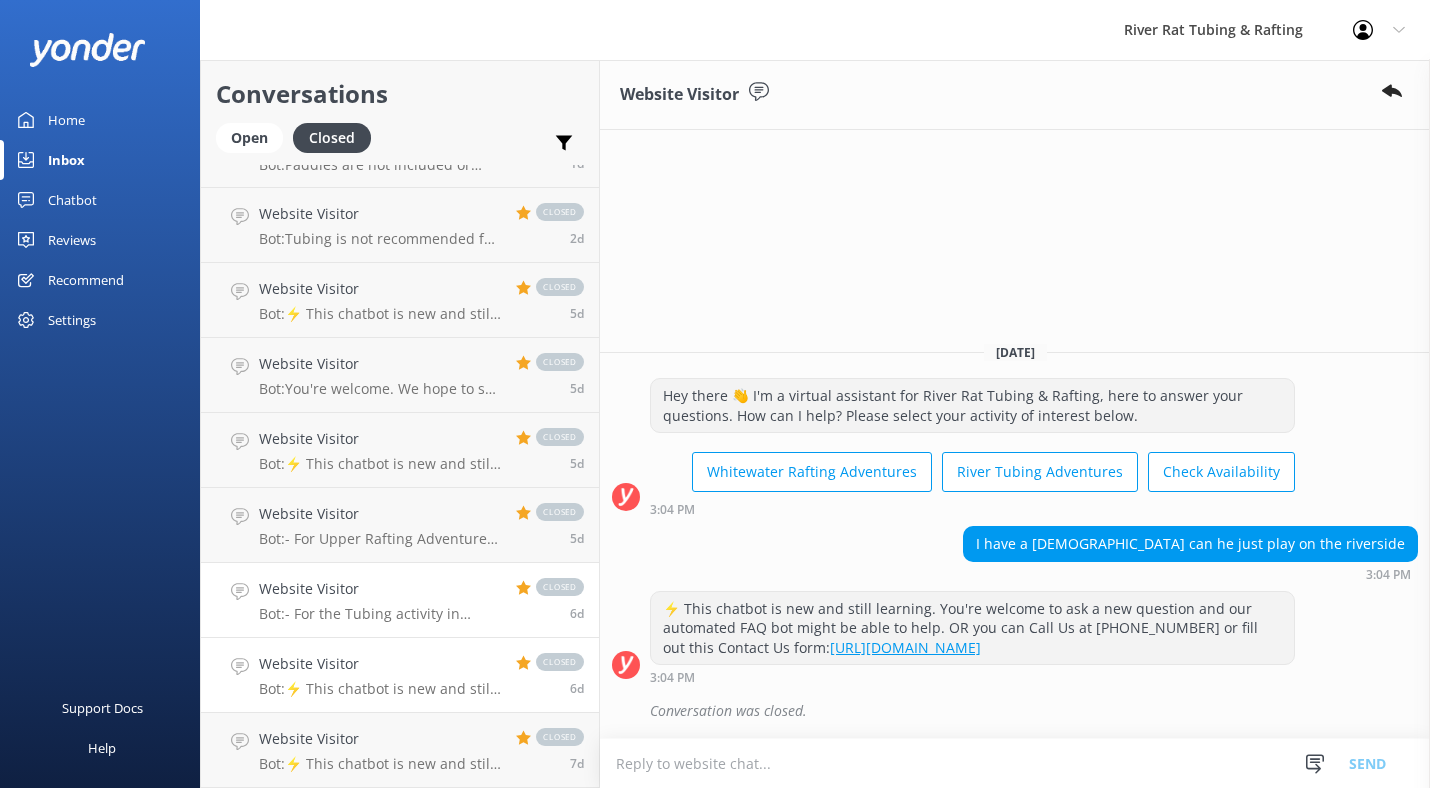 click on "Website Visitor Bot:  - For the Tubing activity in Townsend, please check the "What to Bring/What Not To Bring" section on the FAQ page here: https://smokymtnriverrat.com/know-before-you-go-tubing/.
- For the Whitewater Rafting activity in Hartford, you can enjoy your snacks before or after your adventure at your vehicle or on the tables under the covered porch. There is also an on-site food truck available. closed 6d" at bounding box center (400, 600) 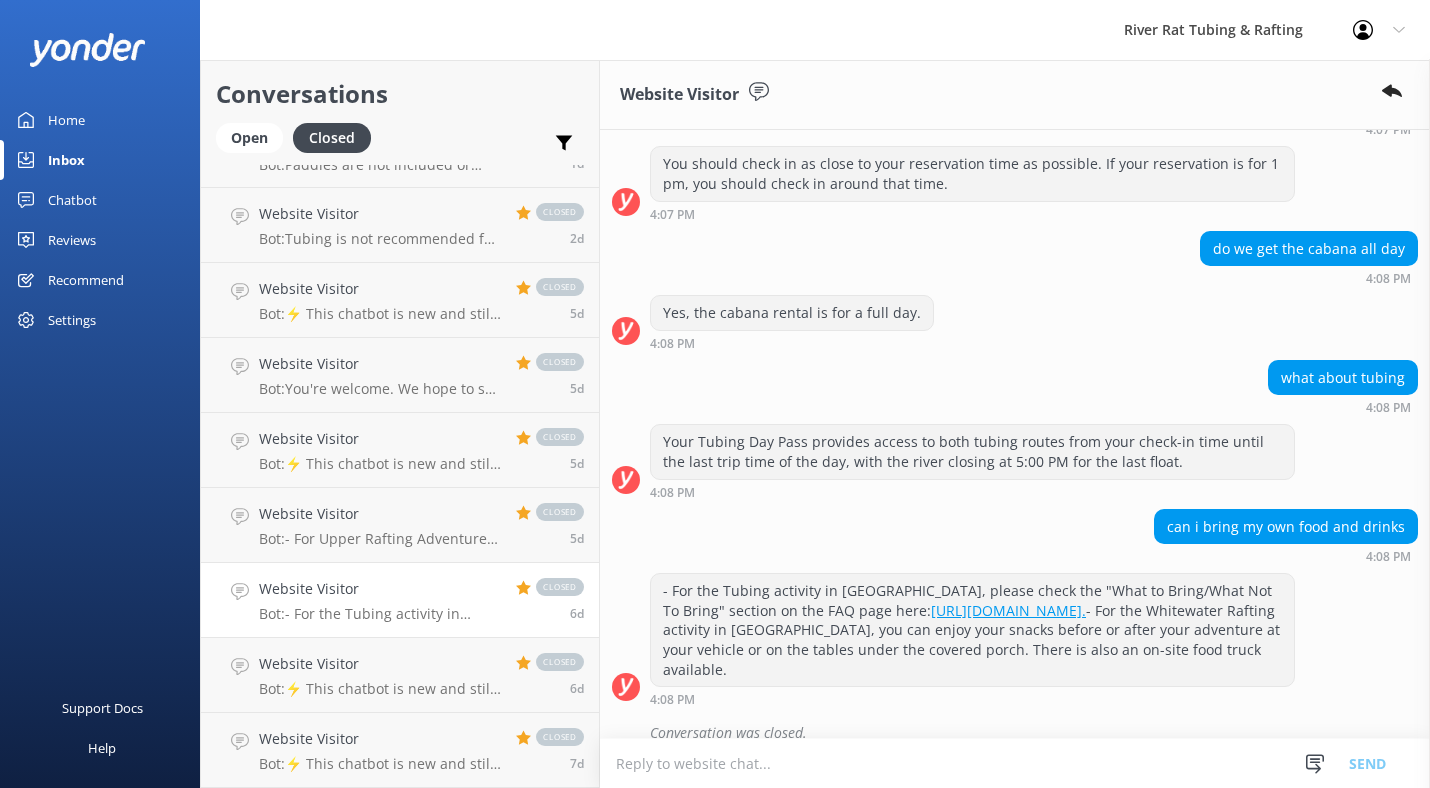 scroll, scrollTop: 872, scrollLeft: 0, axis: vertical 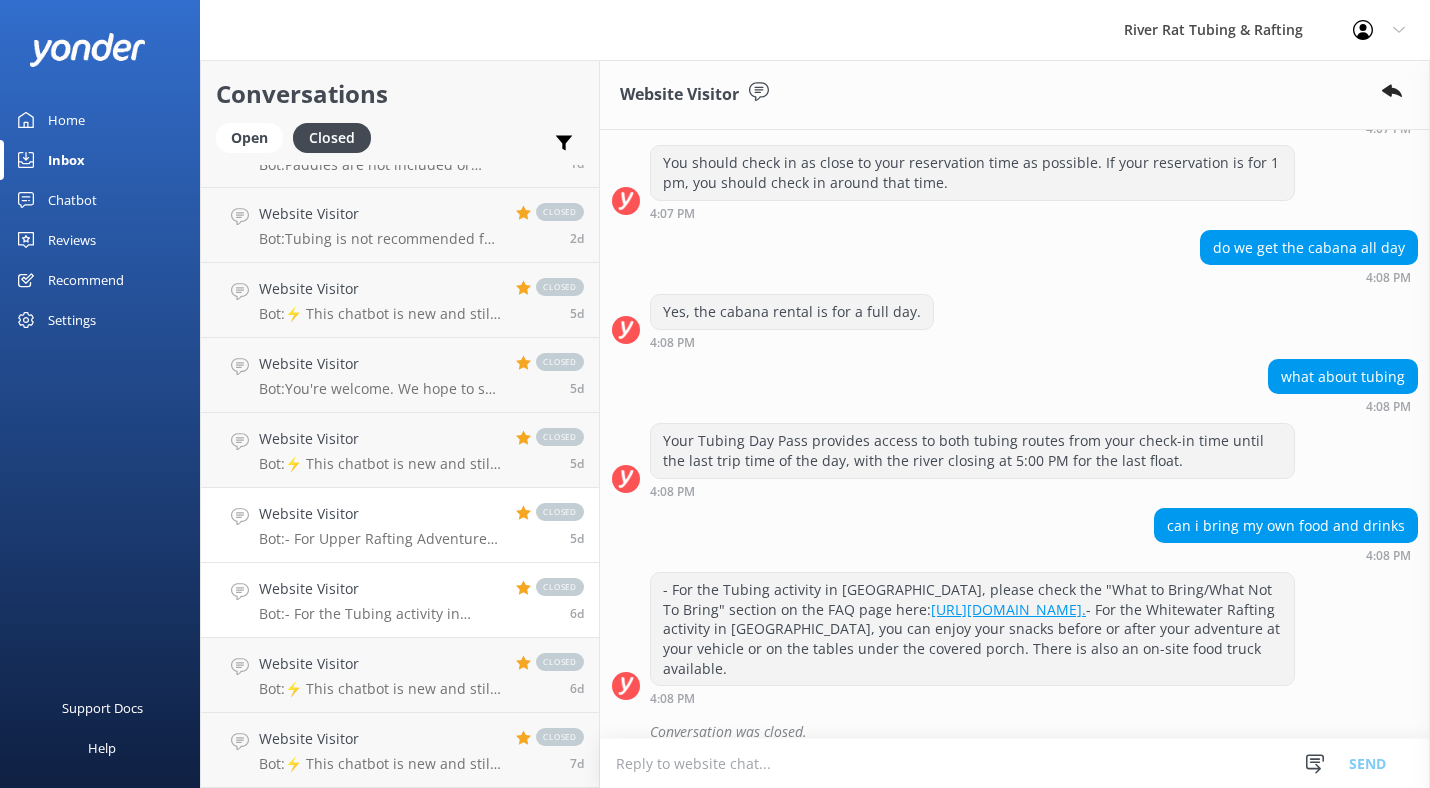 click on "Bot:  - For Upper Rafting Adventures, rafts typically hold about 6 guests plus a guide.
- For Xtreme Upper Rafting Adventures, rafts typically hold about 4 guests plus a guide.
- For the Upper Rafting Adventure specifically, rafts seat about 7 guests and a guide, but this may vary depending on the size and weight of participants." at bounding box center [380, 539] 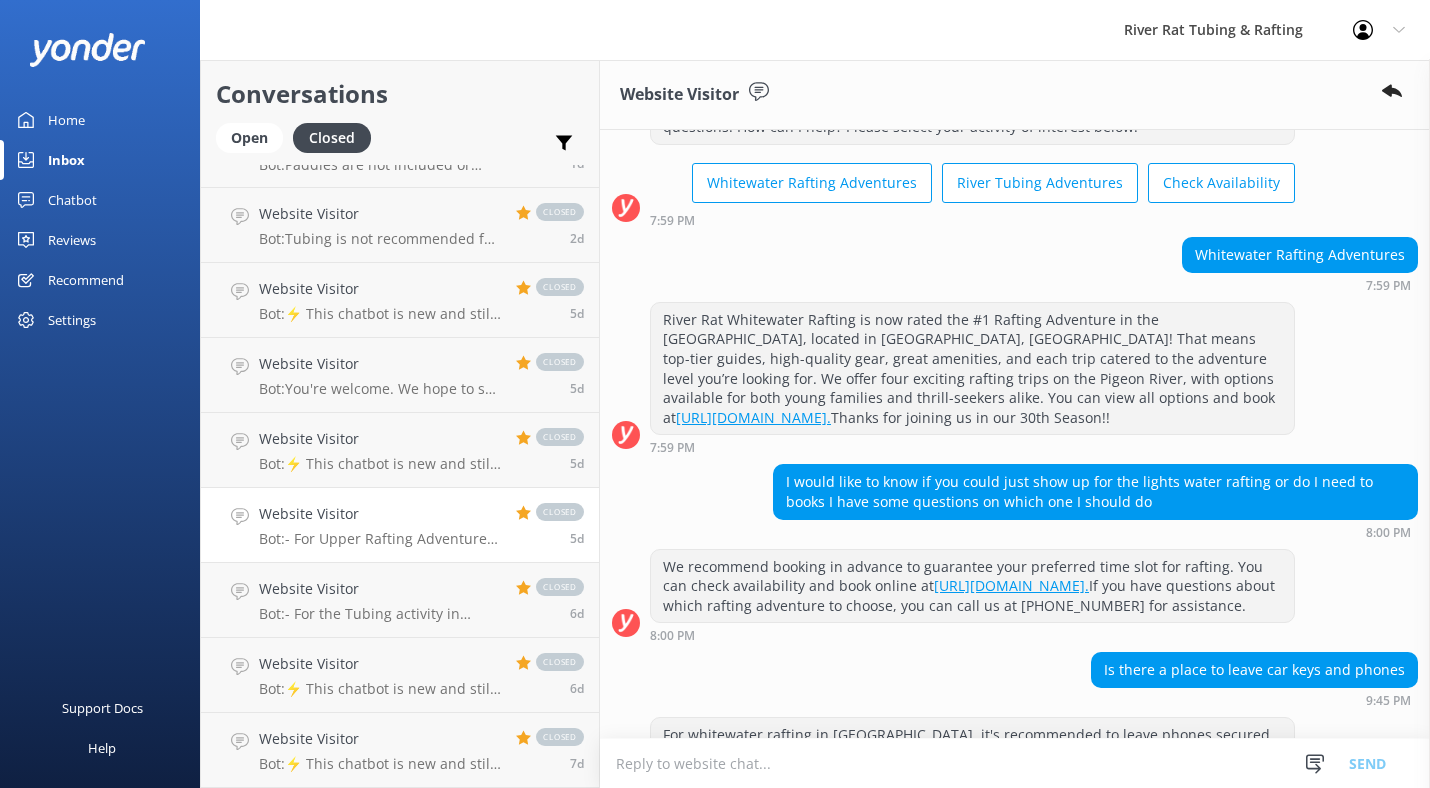 scroll, scrollTop: 91, scrollLeft: 0, axis: vertical 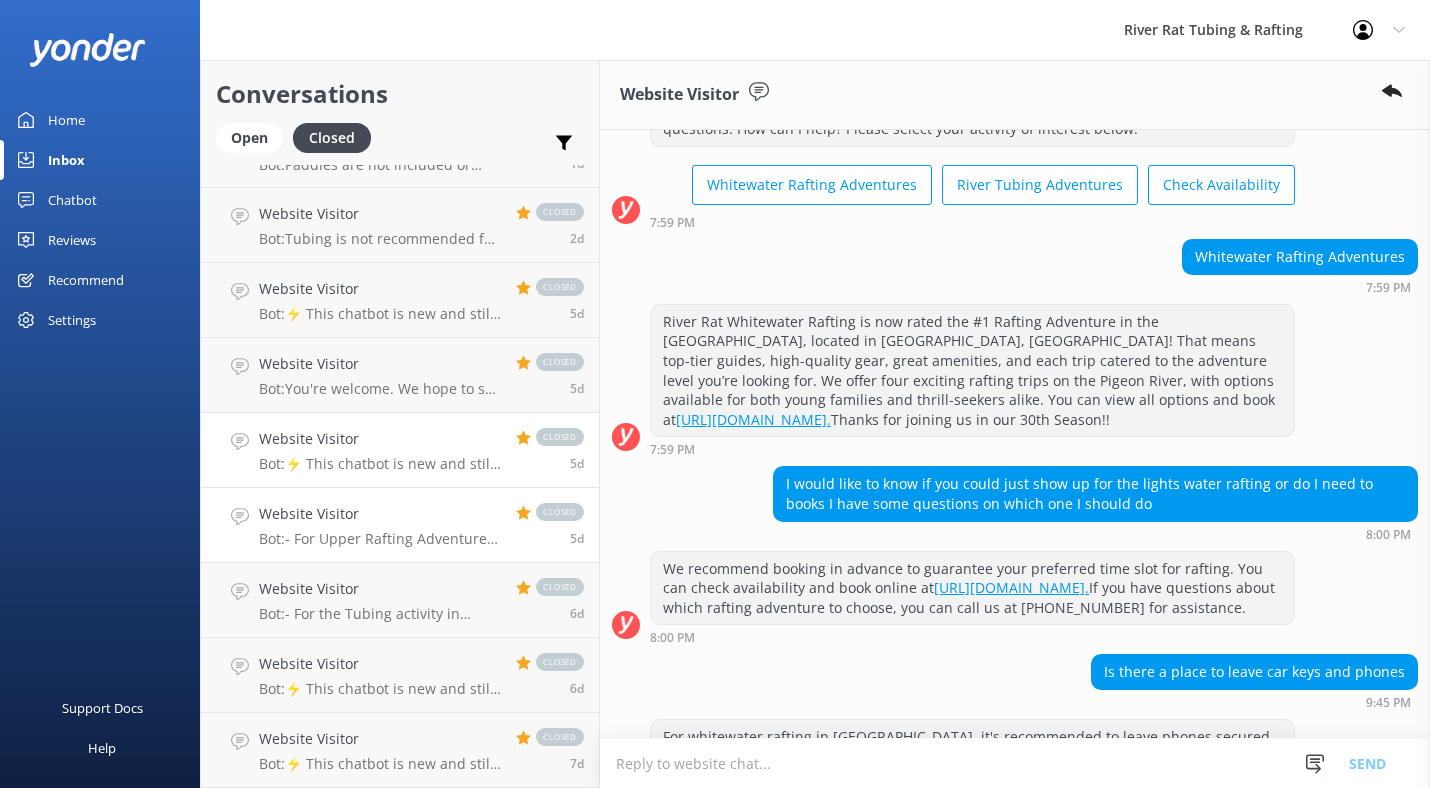click on "Website Visitor" at bounding box center [380, 439] 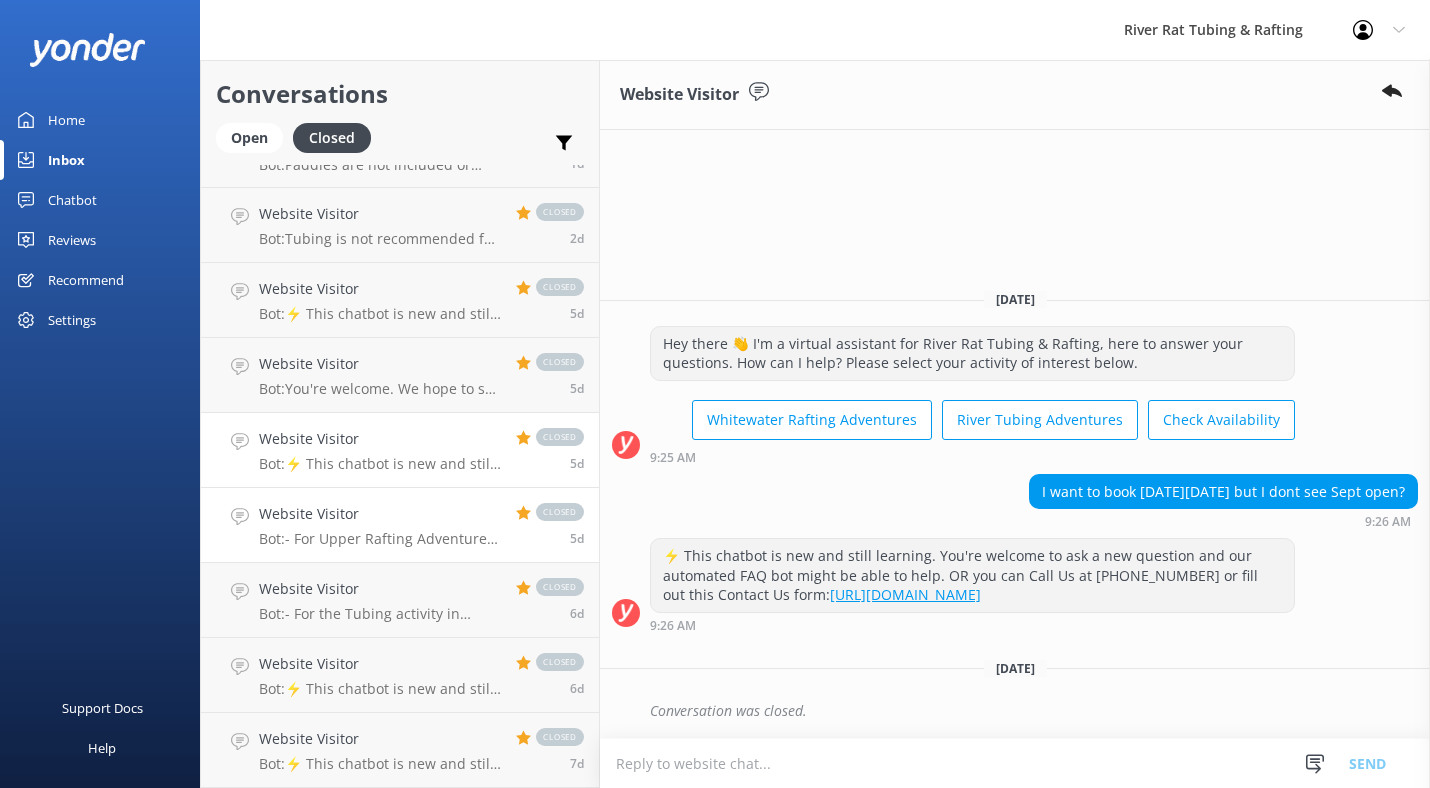 click on "Bot:  - For Upper Rafting Adventures, rafts typically hold about 6 guests plus a guide.
- For Xtreme Upper Rafting Adventures, rafts typically hold about 4 guests plus a guide.
- For the Upper Rafting Adventure specifically, rafts seat about 7 guests and a guide, but this may vary depending on the size and weight of participants." at bounding box center [380, 539] 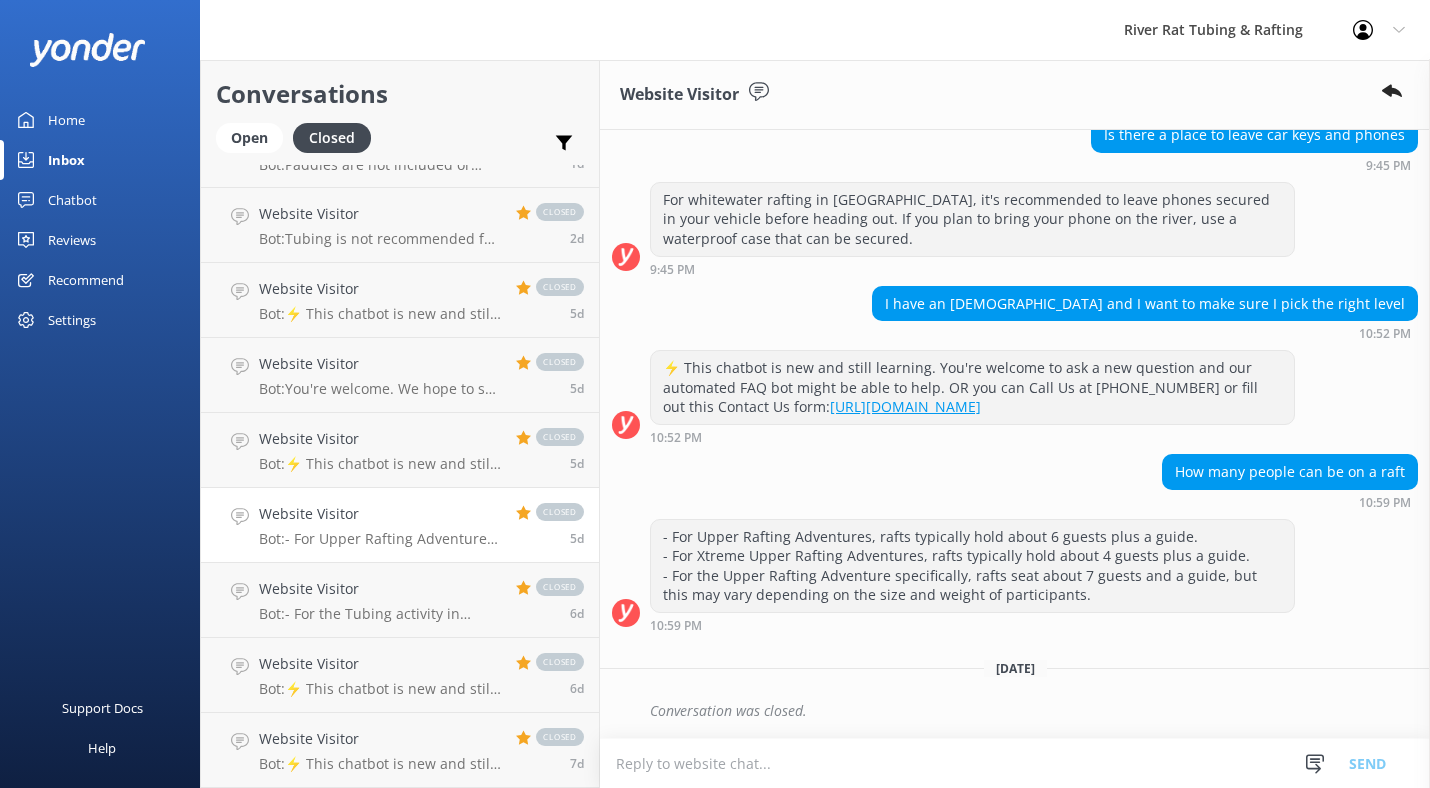 scroll, scrollTop: 646, scrollLeft: 0, axis: vertical 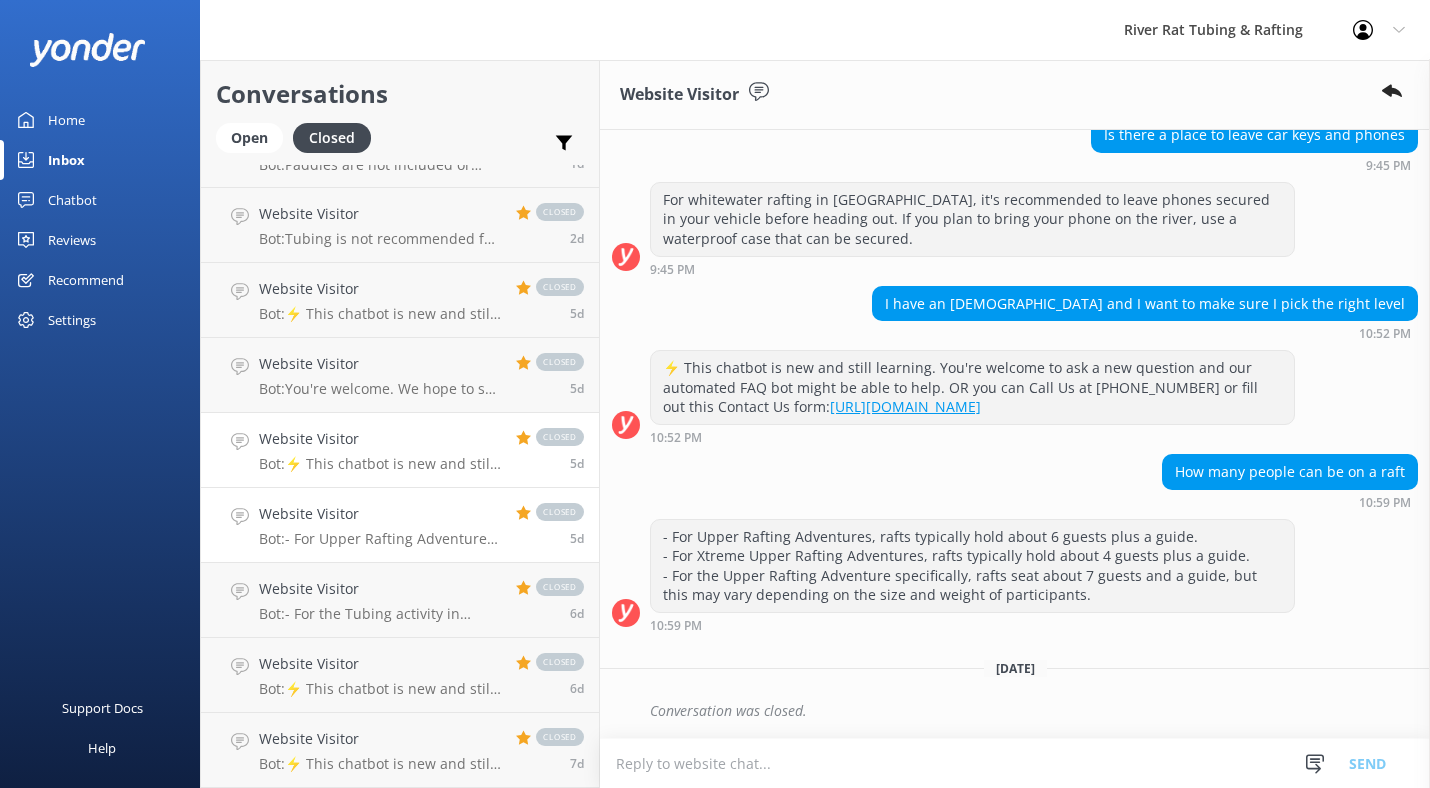 click on "Bot:  ⚡ This chatbot is new and still learning. You're welcome to ask a new question and our automated FAQ bot might be able to help. OR you can Call Us at (865) 448-8888 or fill out this Contact Us form: https://smokymtnriverrat.com/contact-us/" at bounding box center (380, 464) 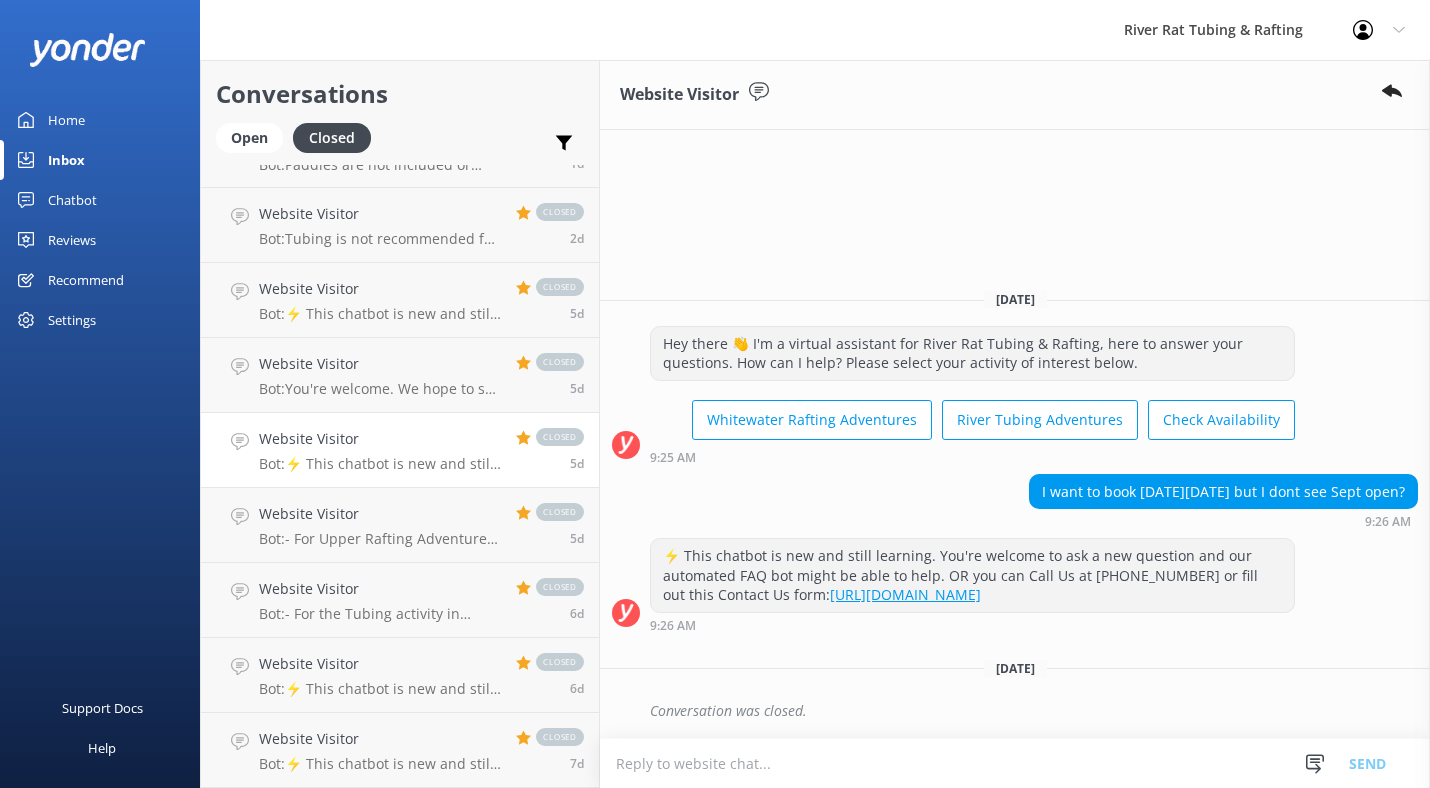 scroll, scrollTop: 0, scrollLeft: 0, axis: both 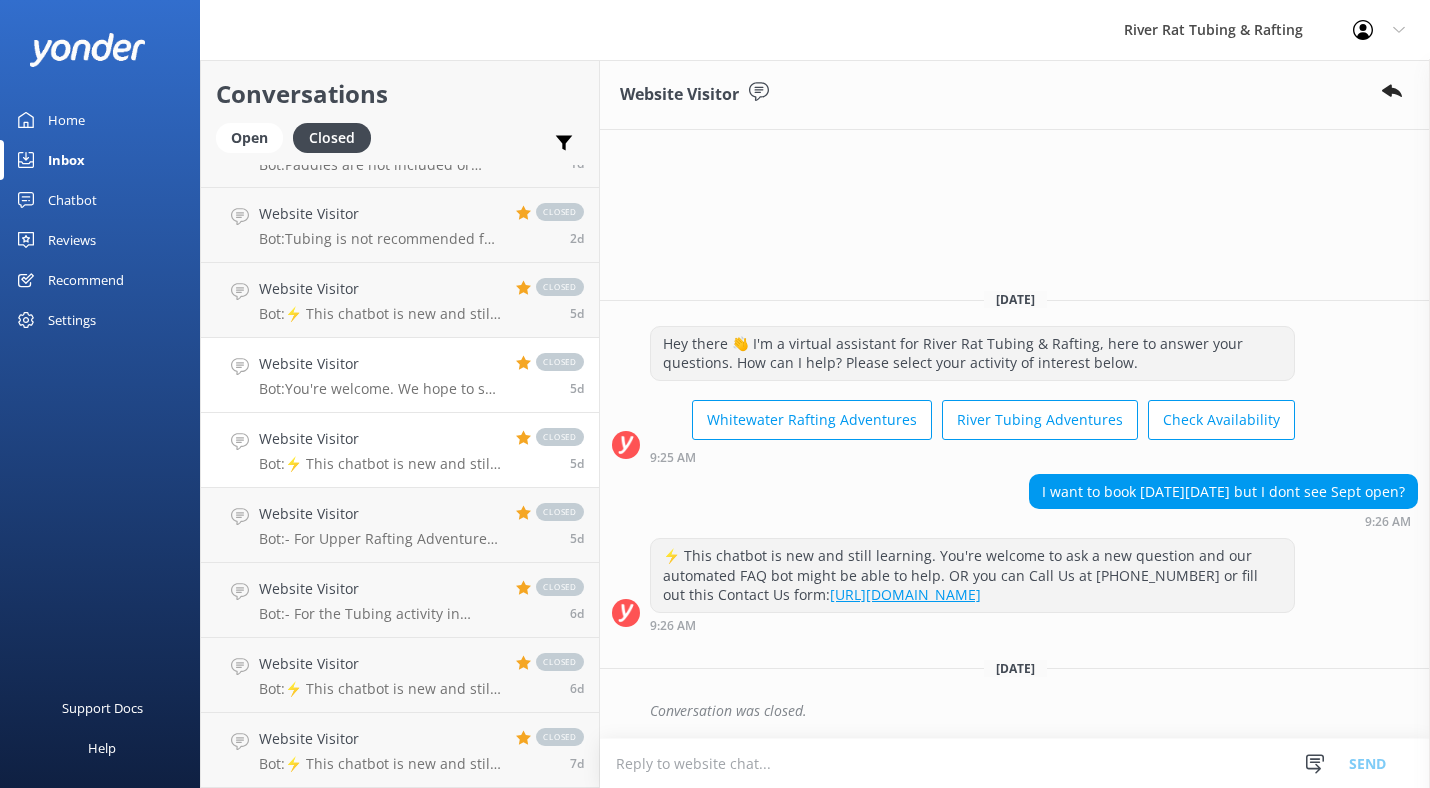 click on "Website Visitor" at bounding box center [380, 364] 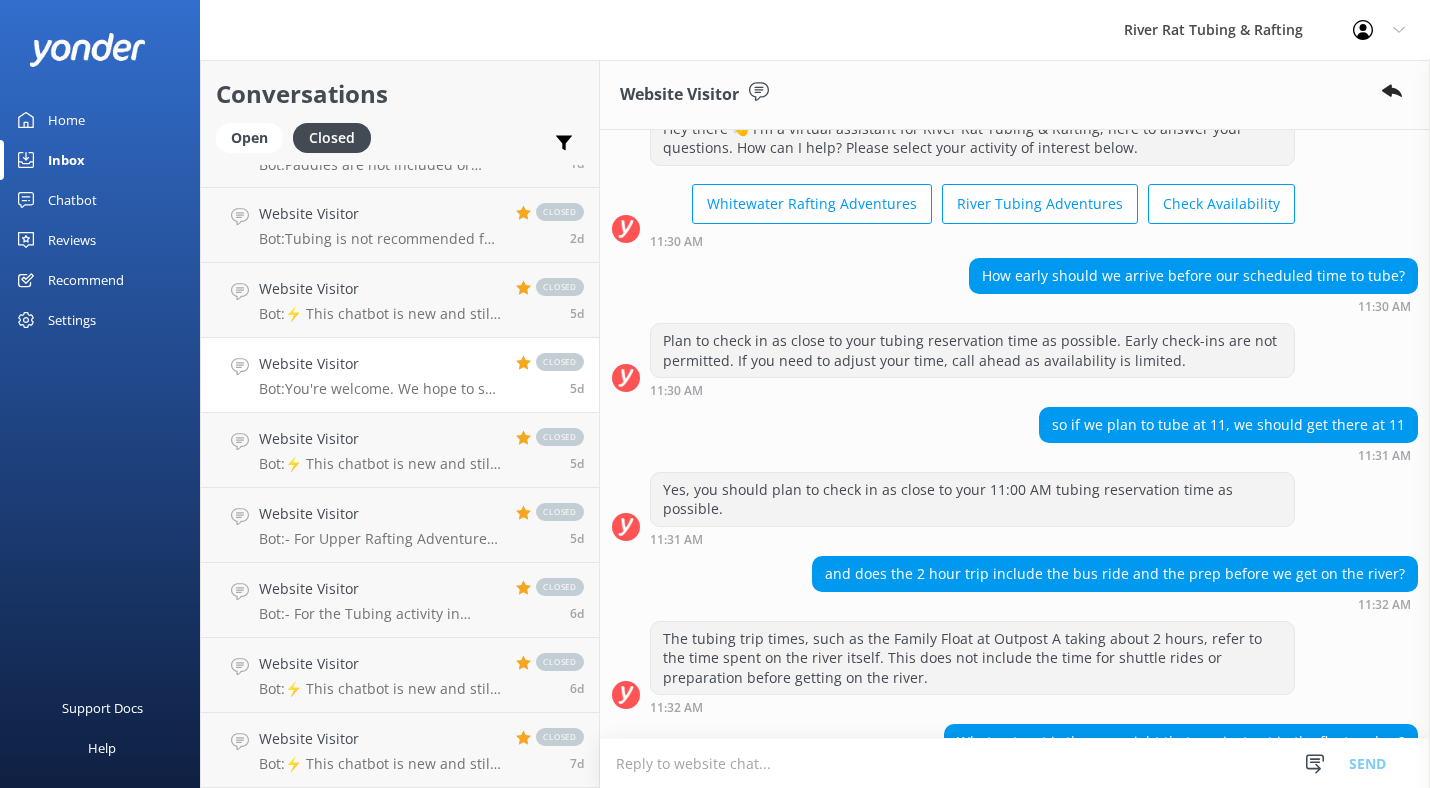 scroll, scrollTop: 1064, scrollLeft: 0, axis: vertical 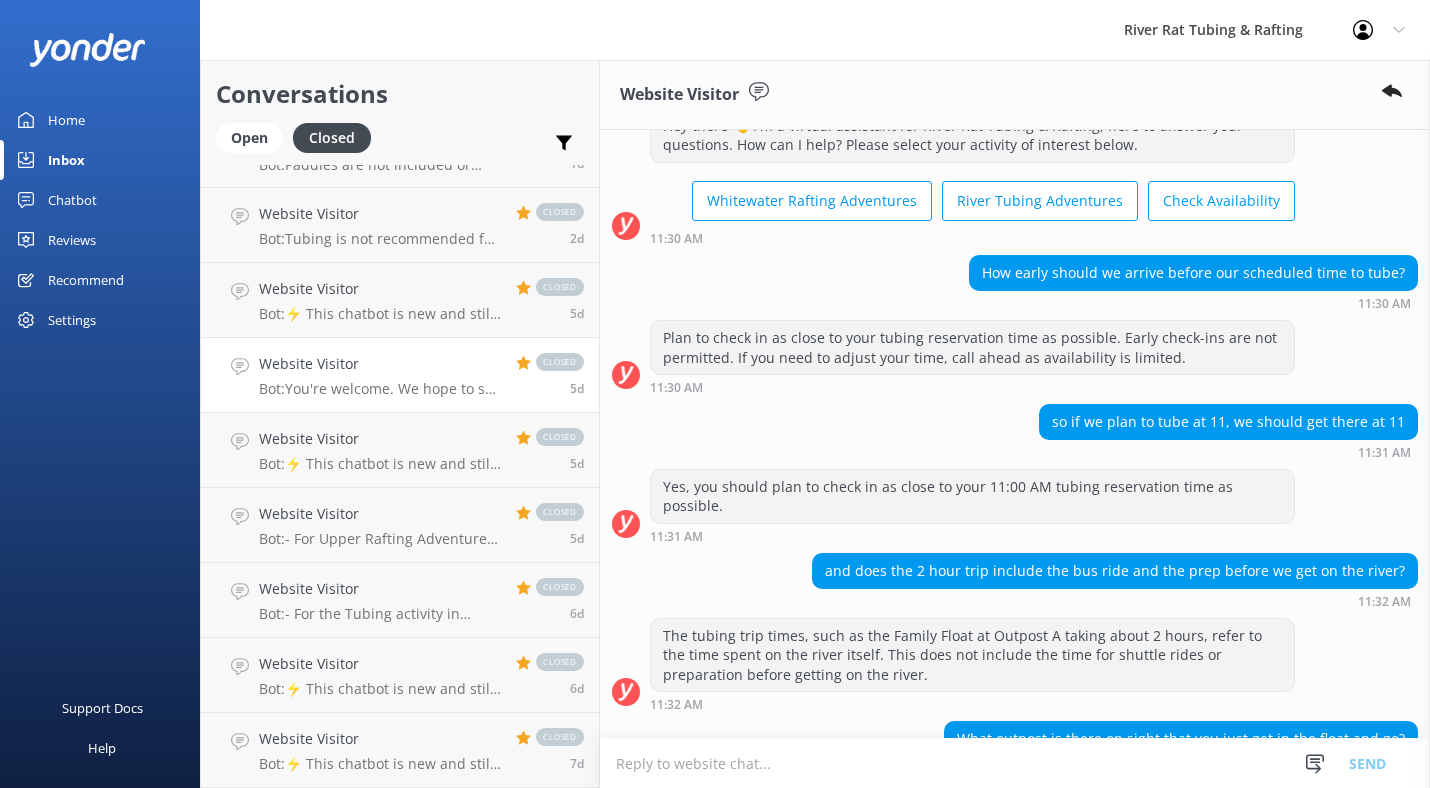 click on "Plan to check in as close to your tubing reservation time as possible. Early check-ins are not permitted. If you need to adjust your time, call ahead as availability is limited. 11:30 AM" at bounding box center (972, 357) 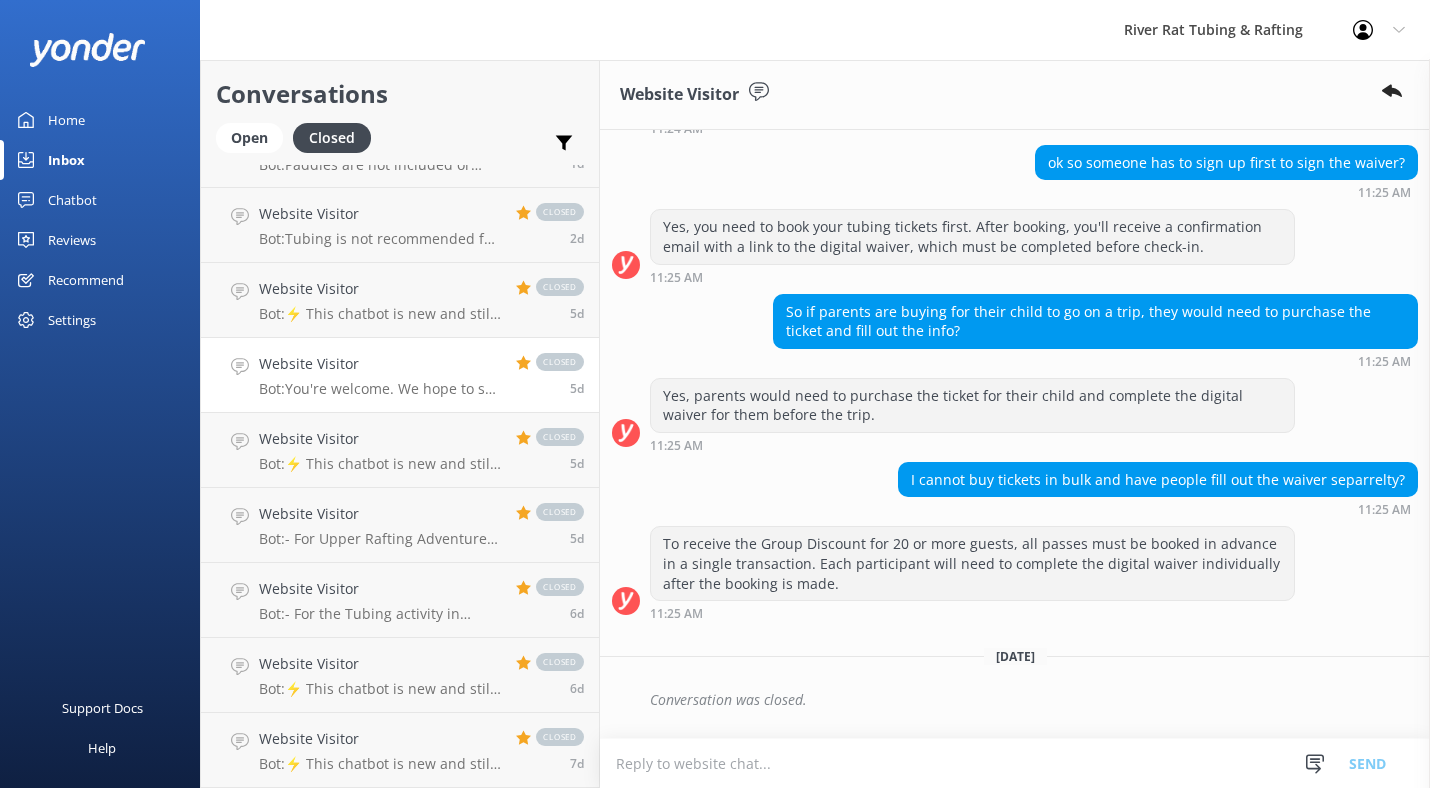 scroll, scrollTop: 171, scrollLeft: 0, axis: vertical 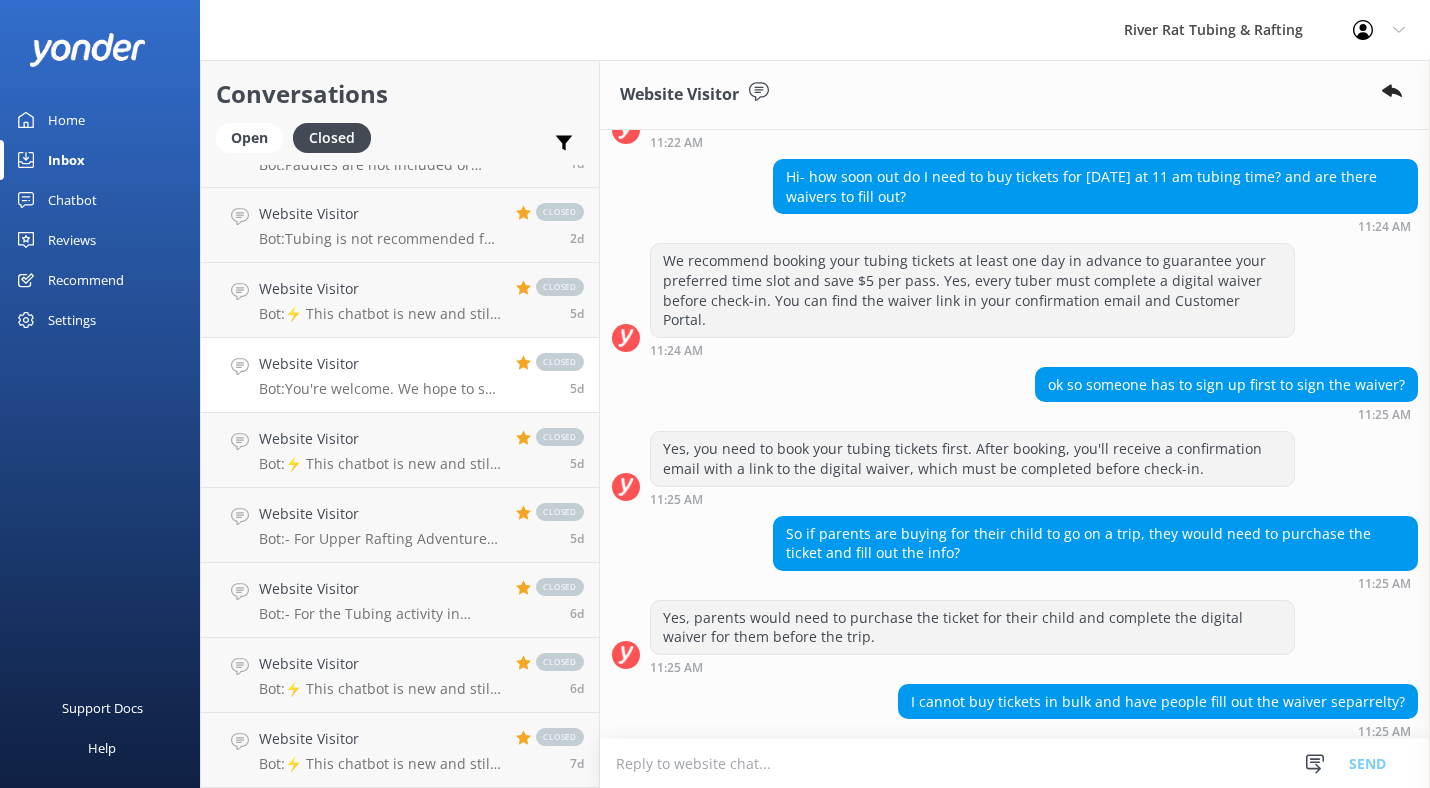 click on "Chatbot" at bounding box center [72, 200] 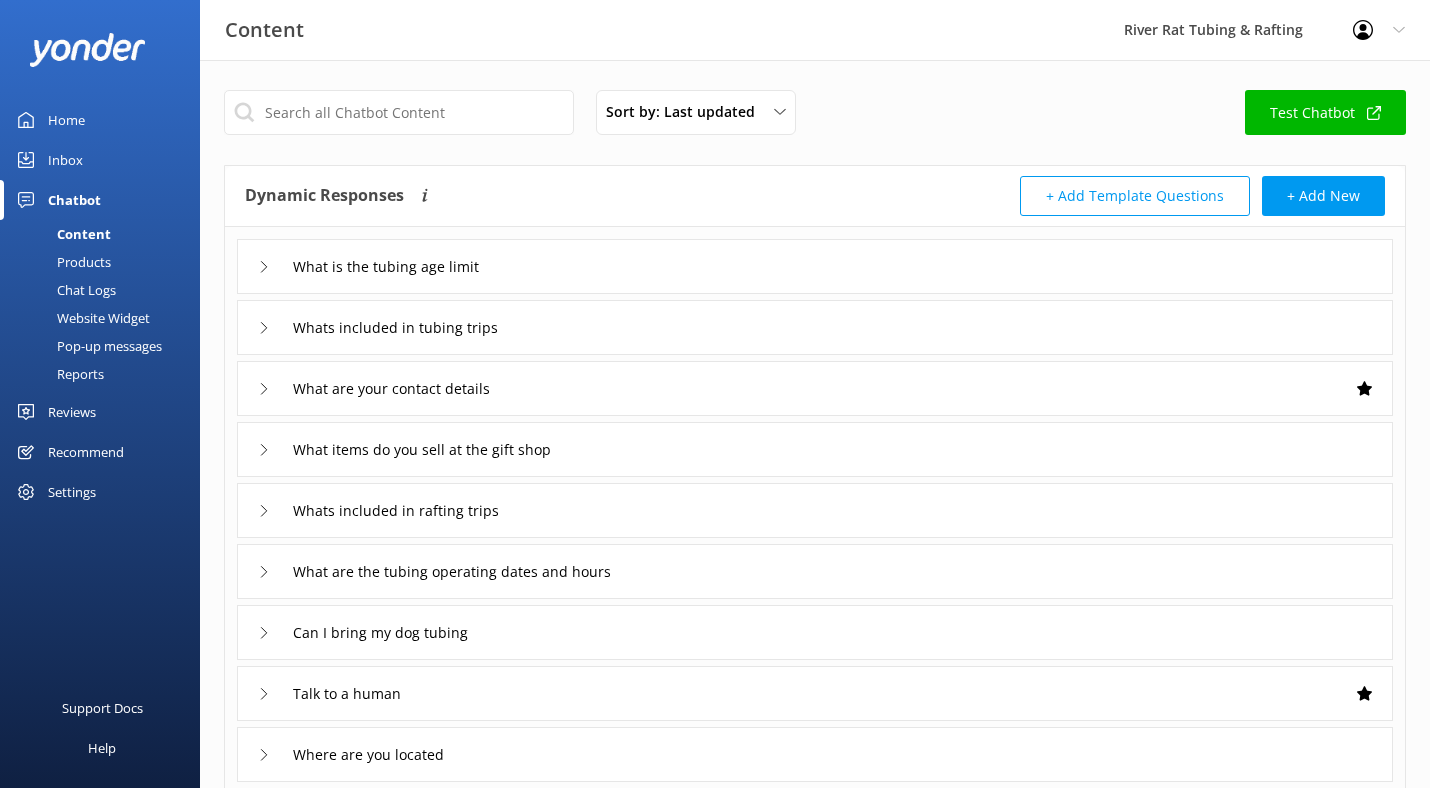 click on "Inbox" at bounding box center [65, 160] 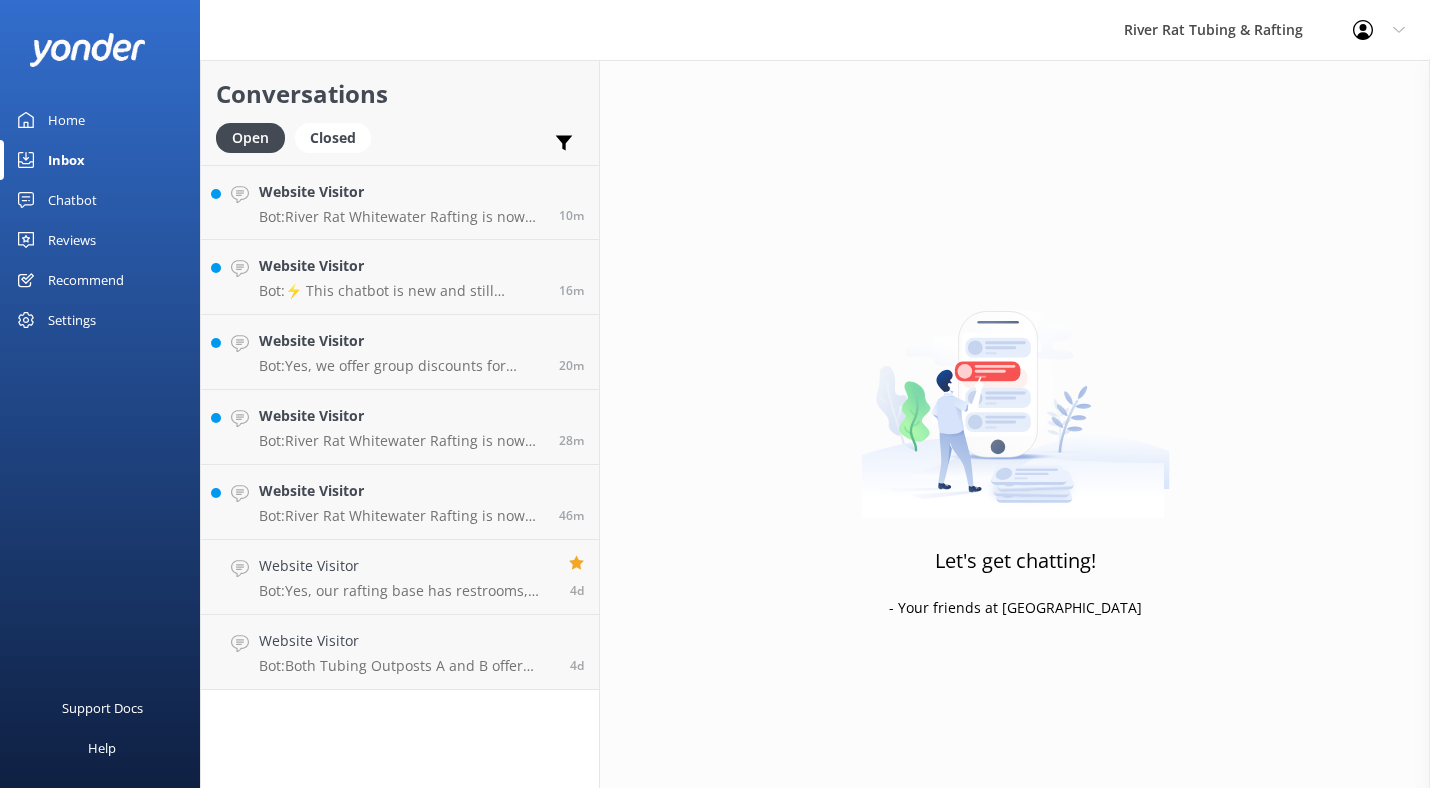 click on "Chatbot" at bounding box center [72, 200] 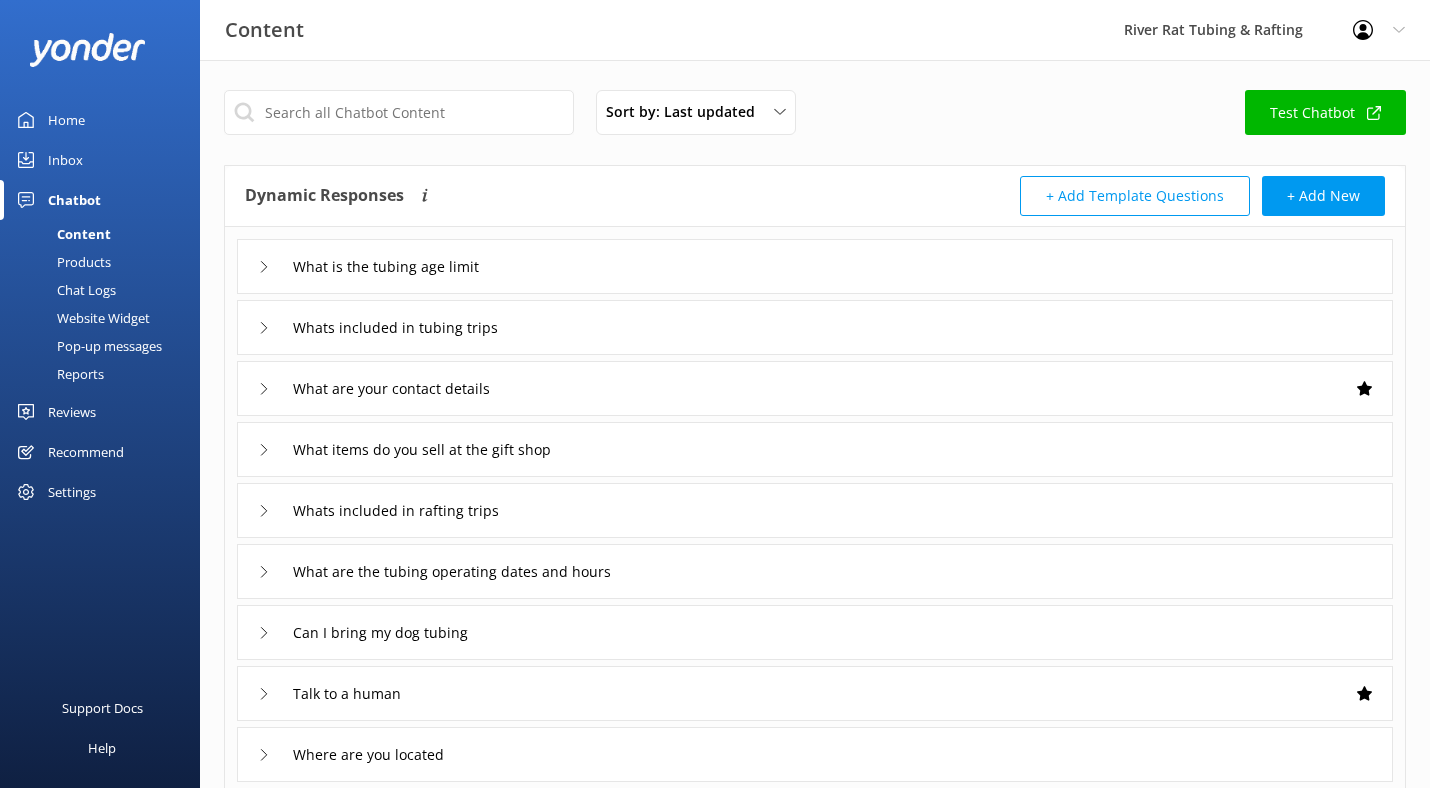 click 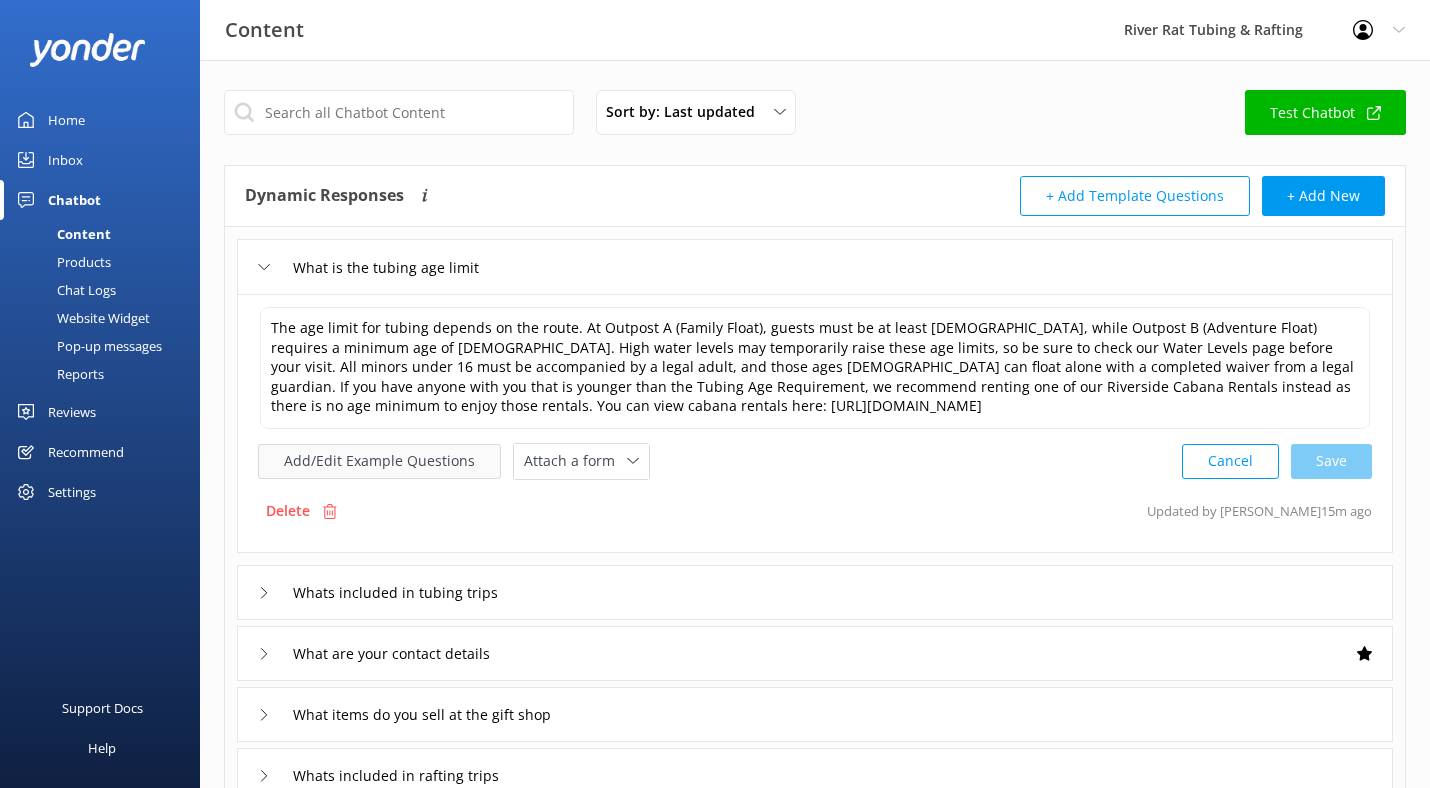 click on "Add/Edit Example Questions" at bounding box center (379, 461) 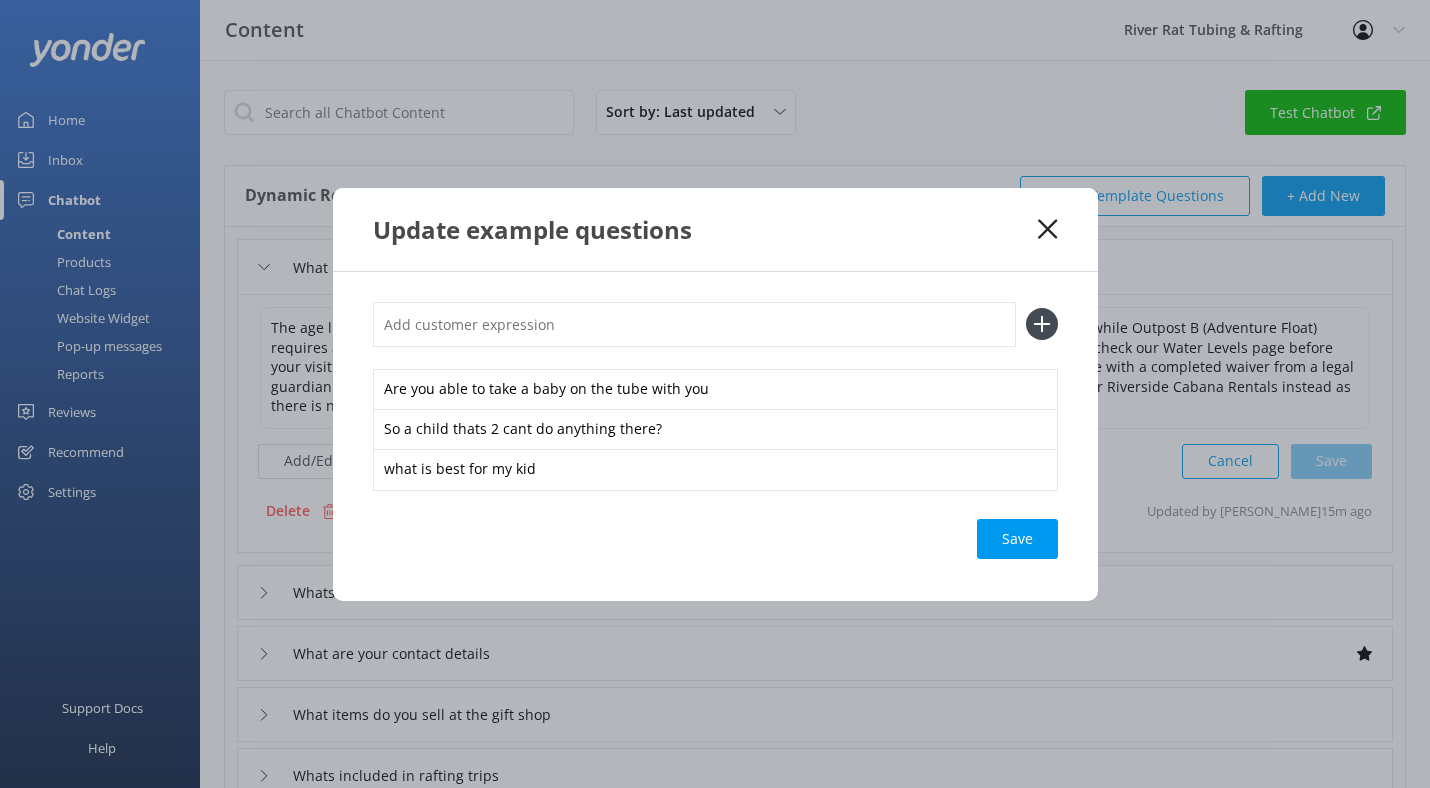 click 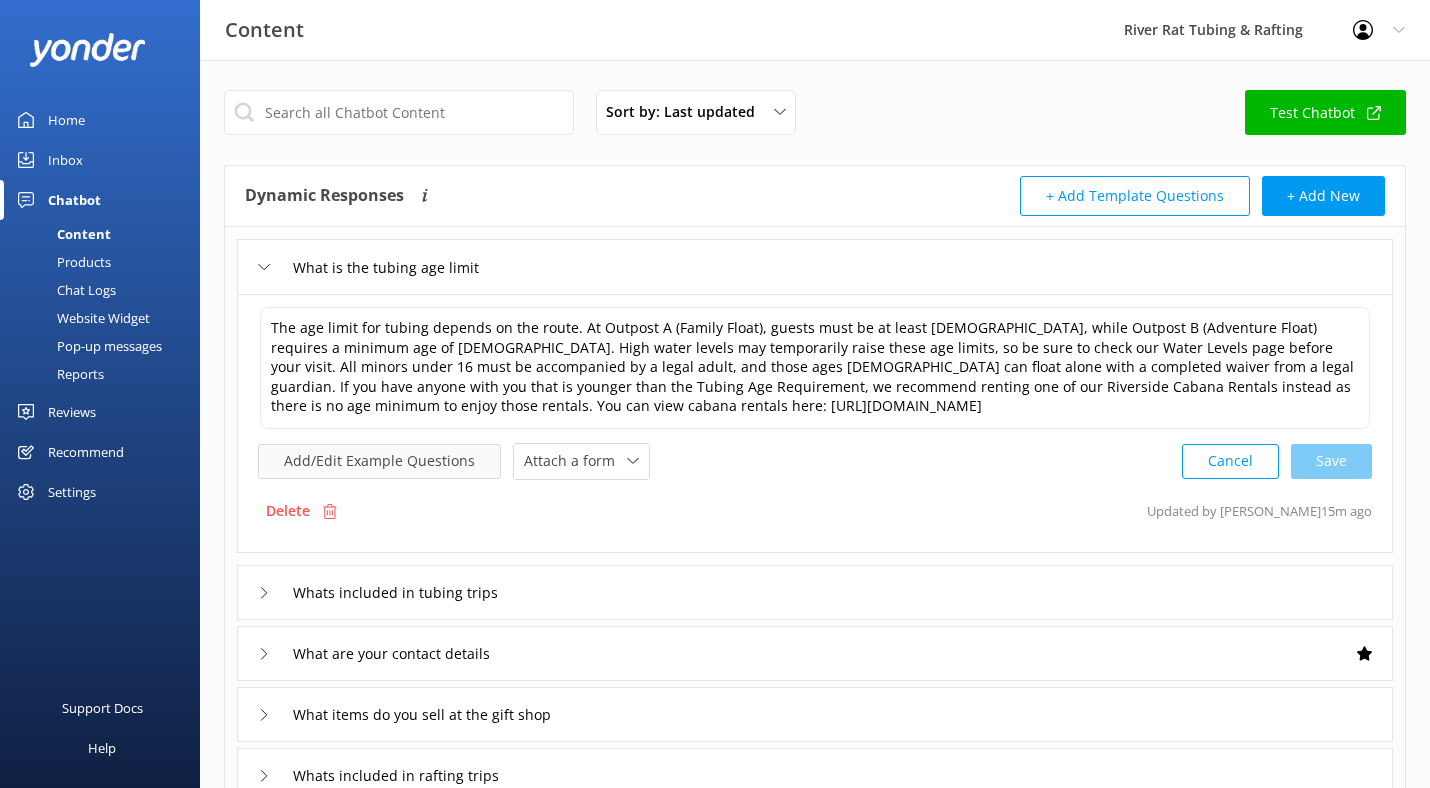 click on "Add/Edit Example Questions" at bounding box center [379, 461] 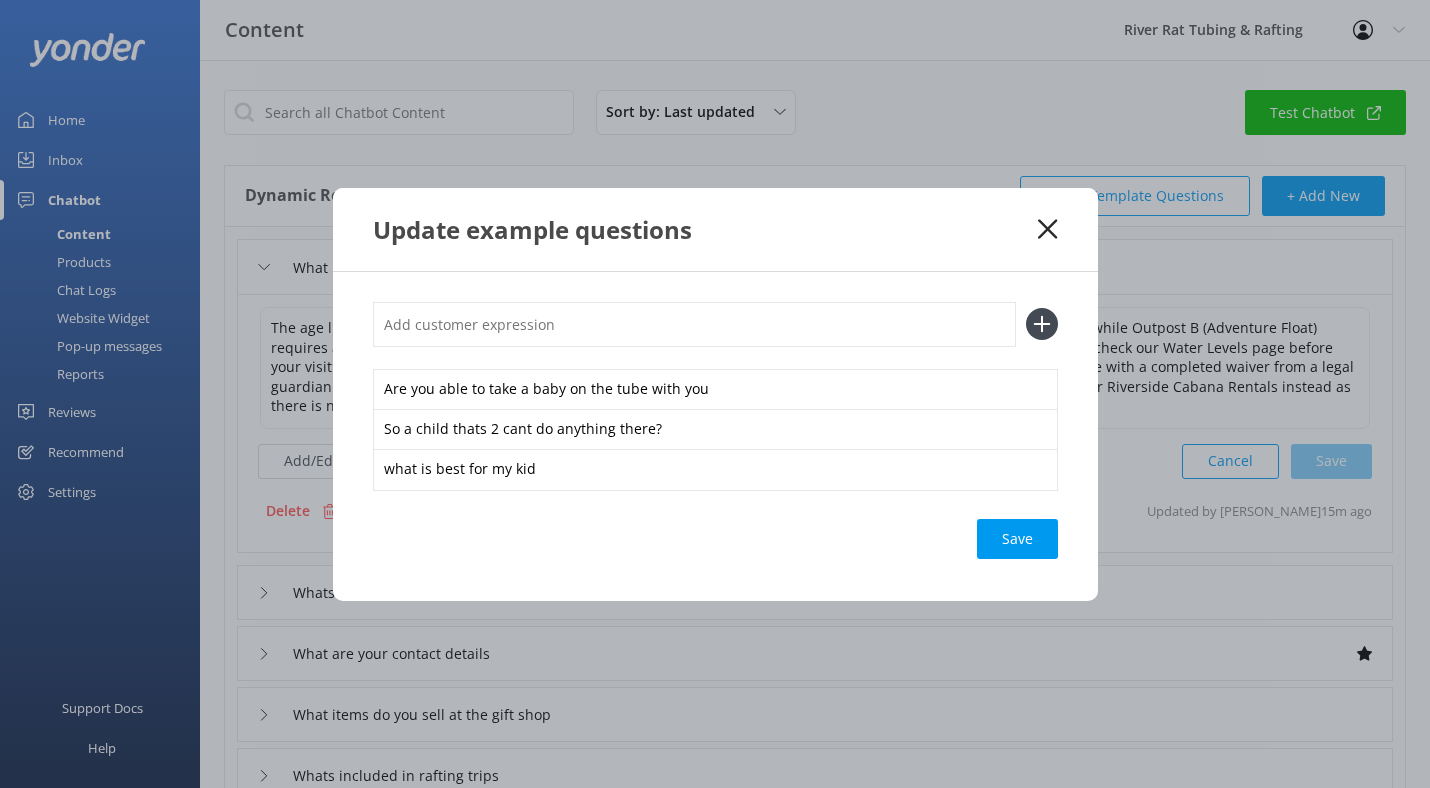 click 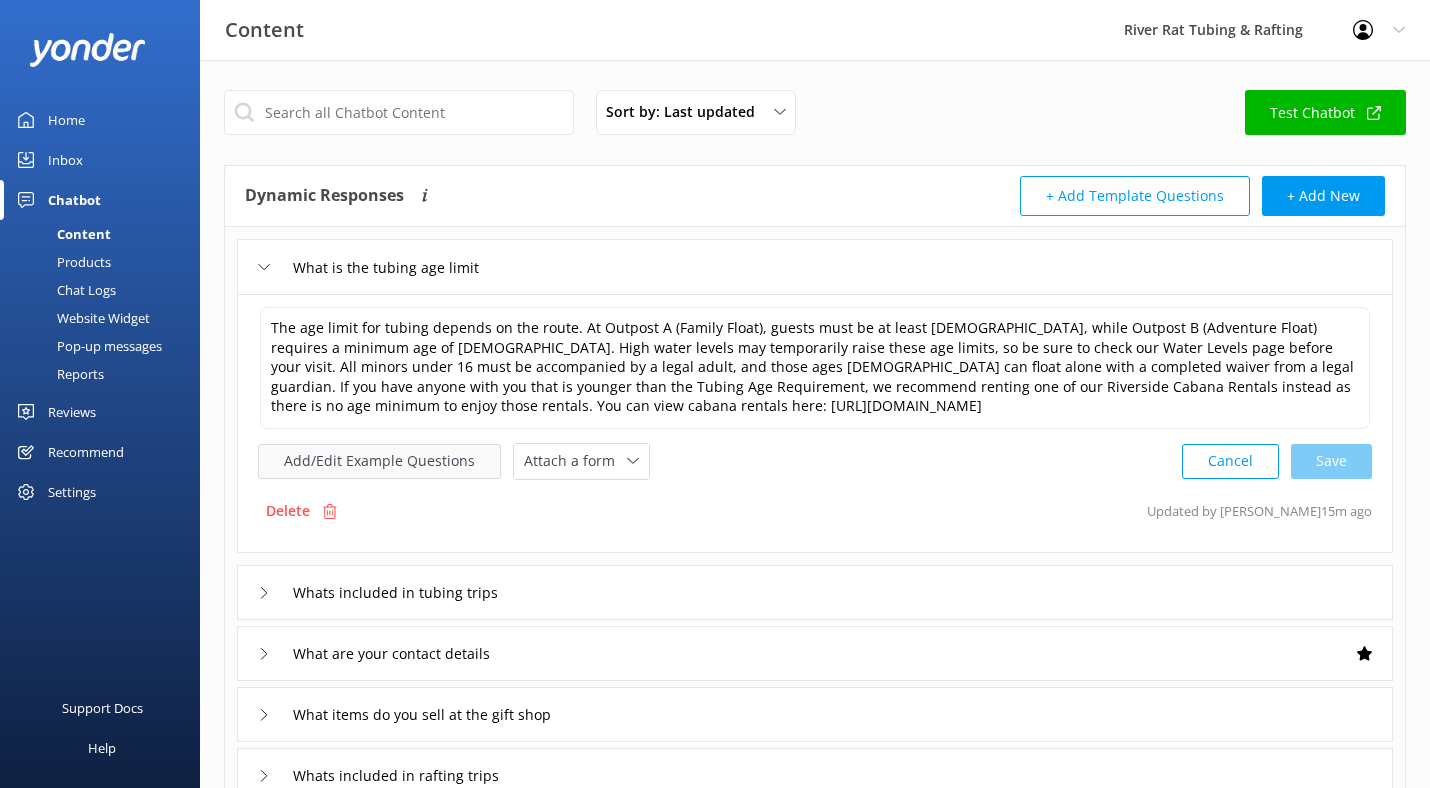 click on "Add/Edit Example Questions" at bounding box center [379, 461] 